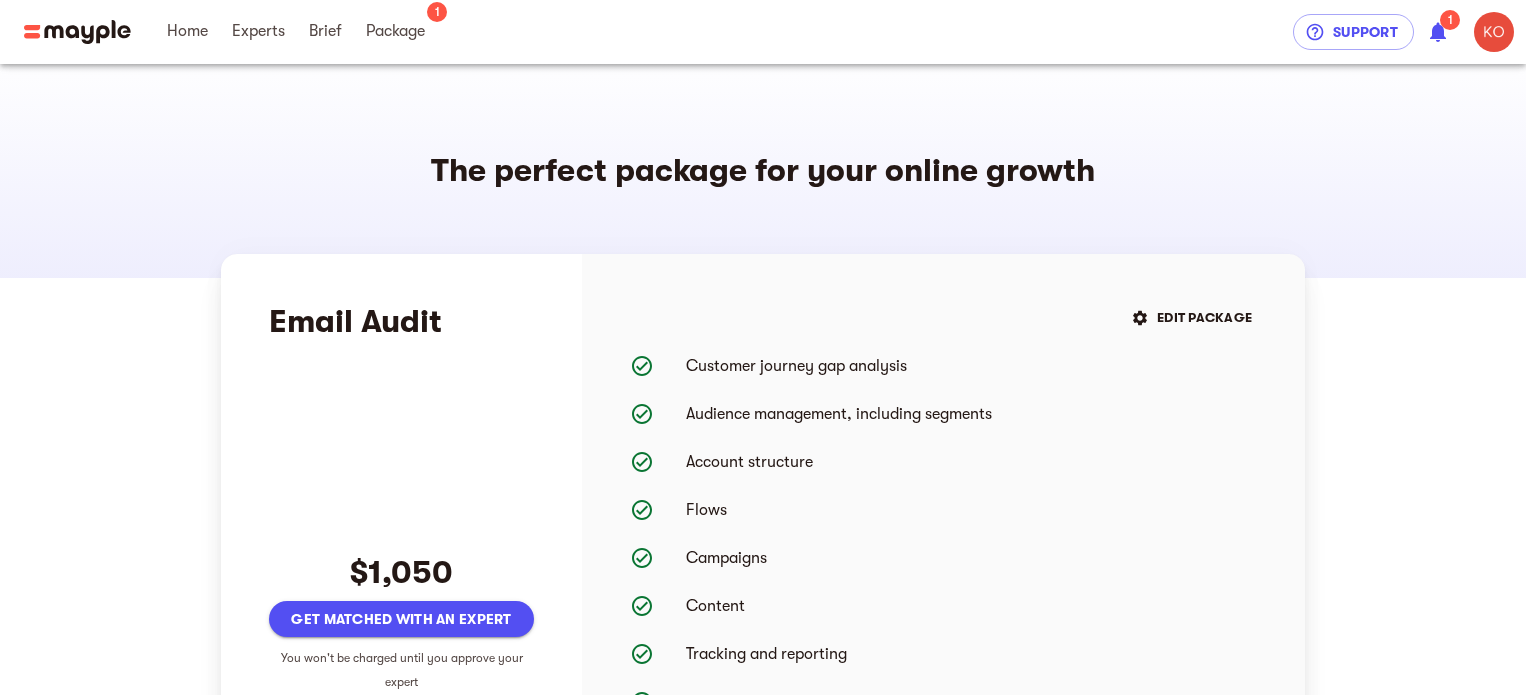 scroll, scrollTop: 0, scrollLeft: 0, axis: both 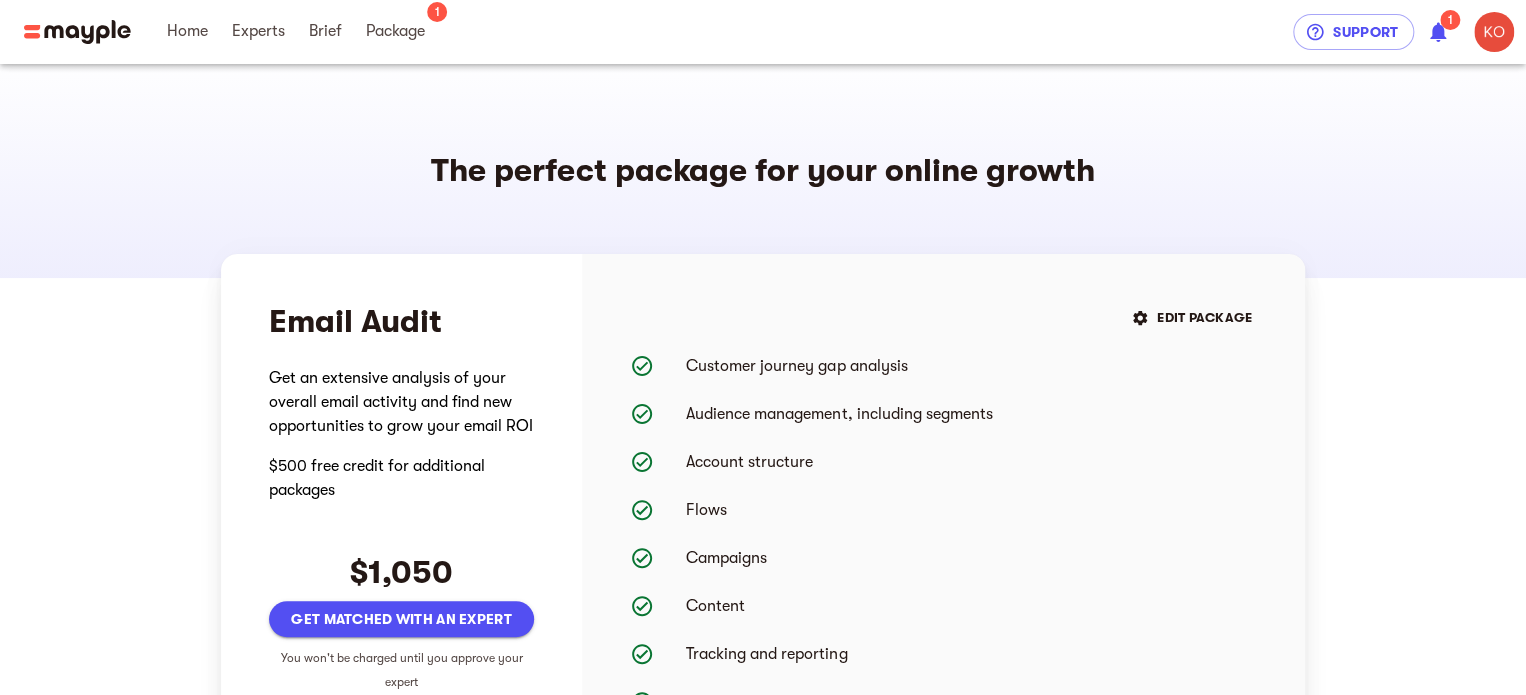 click at bounding box center [77, 32] 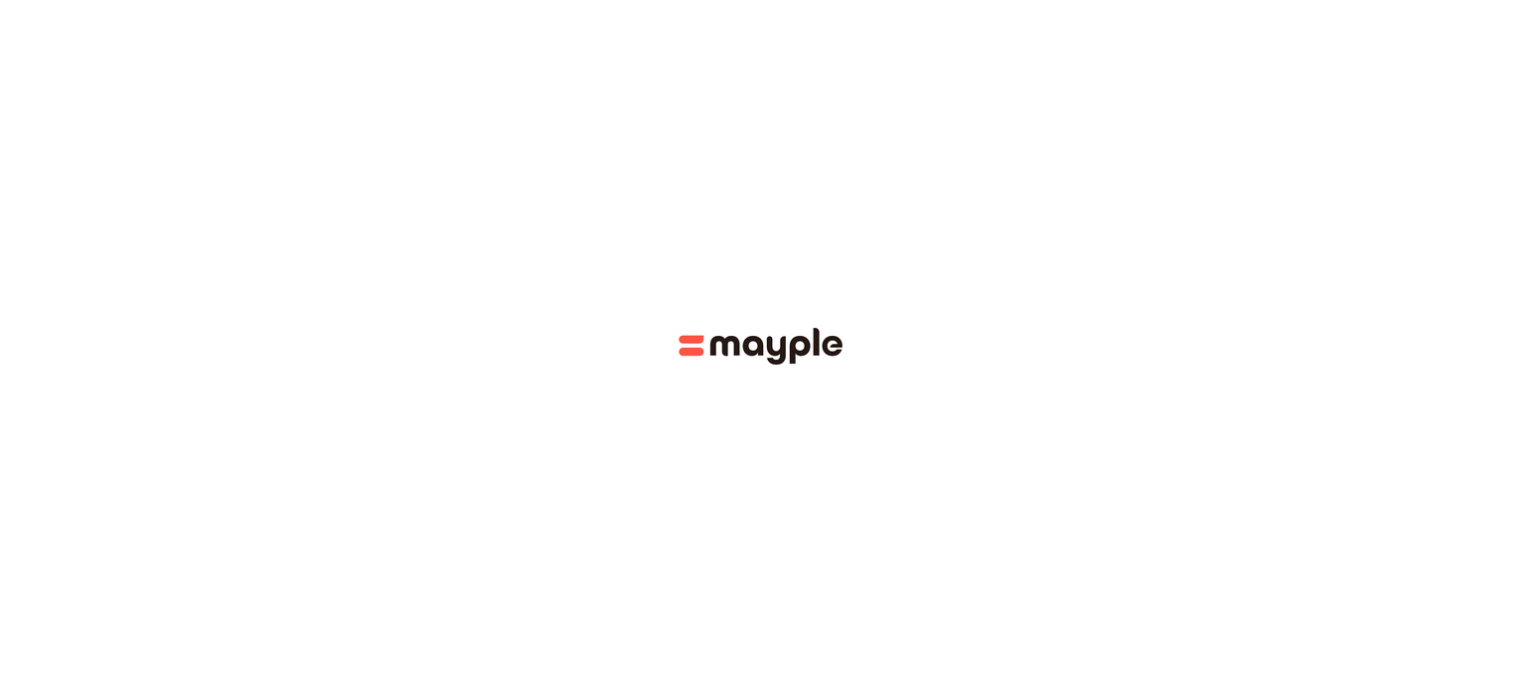 scroll, scrollTop: 0, scrollLeft: 0, axis: both 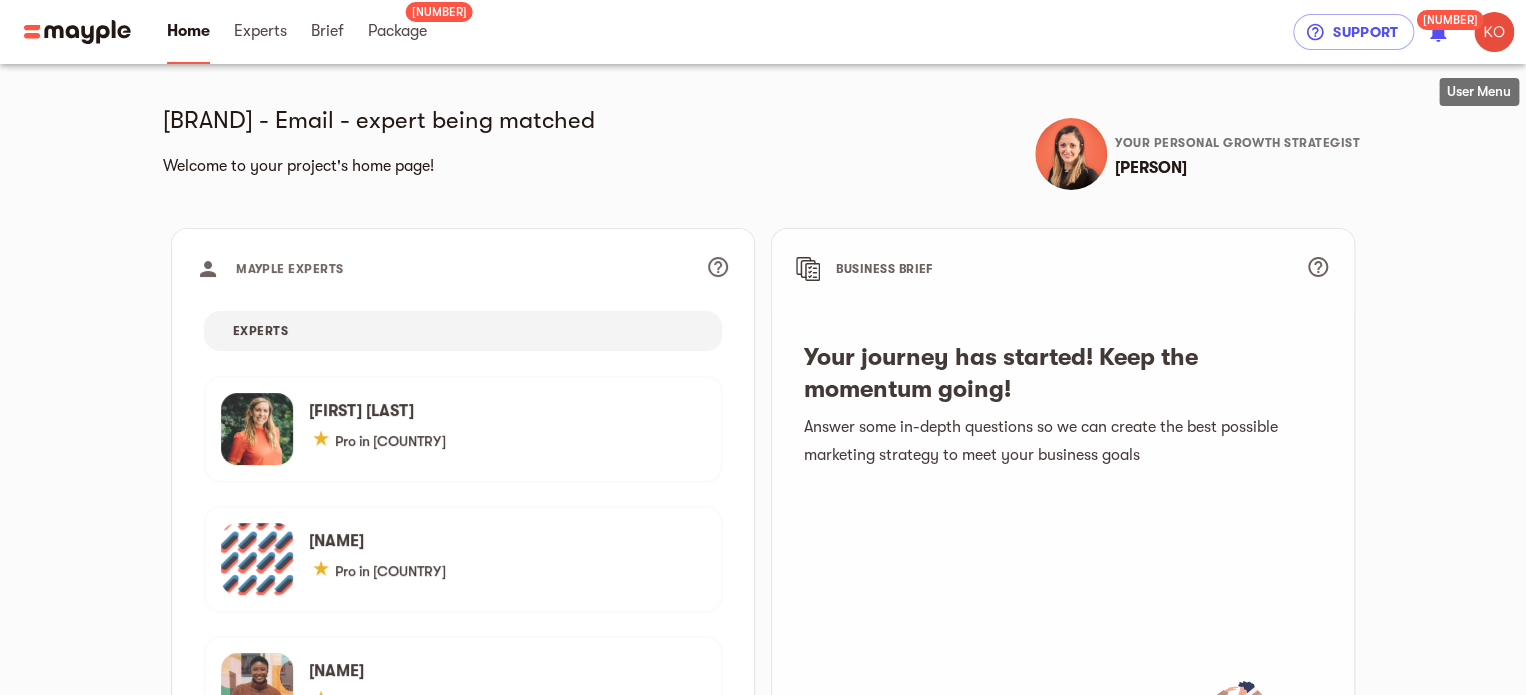 click at bounding box center [1494, 32] 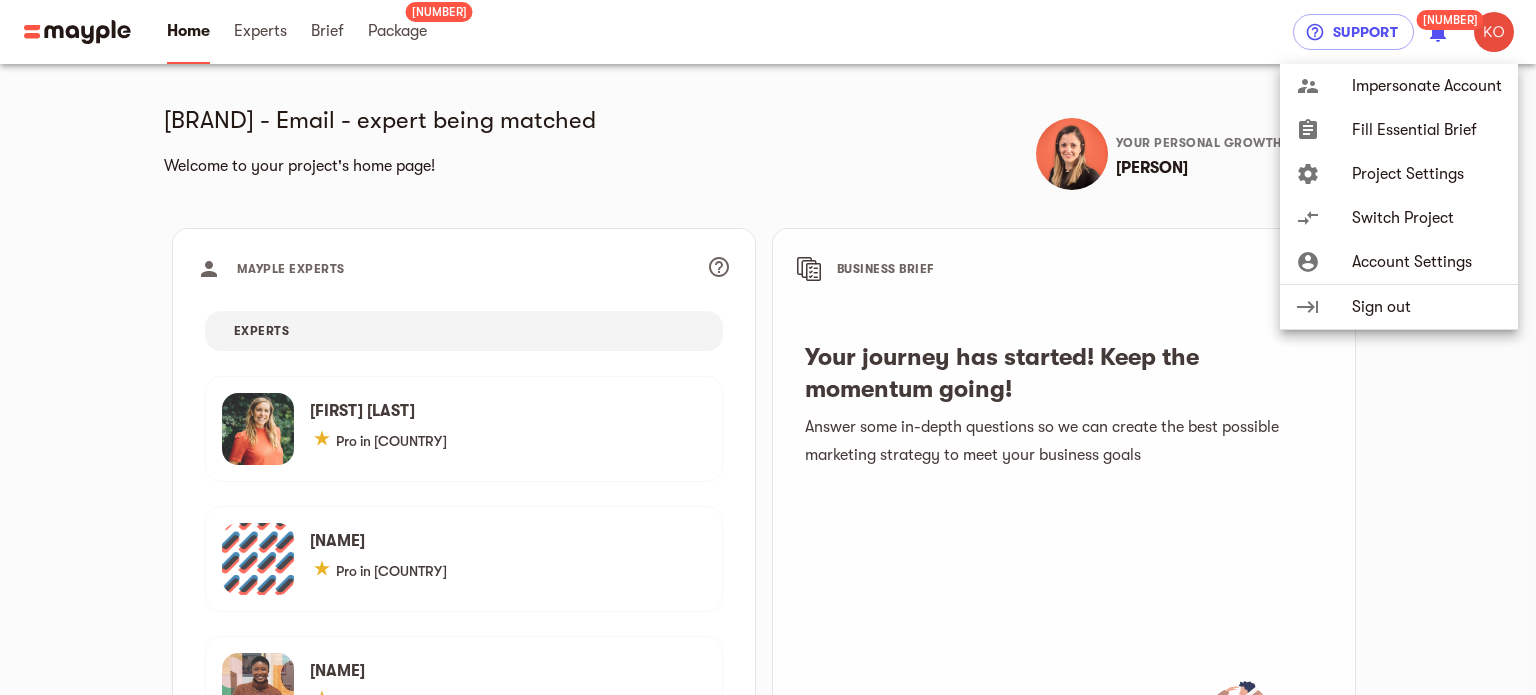 click on "Switch Project" at bounding box center [1427, 86] 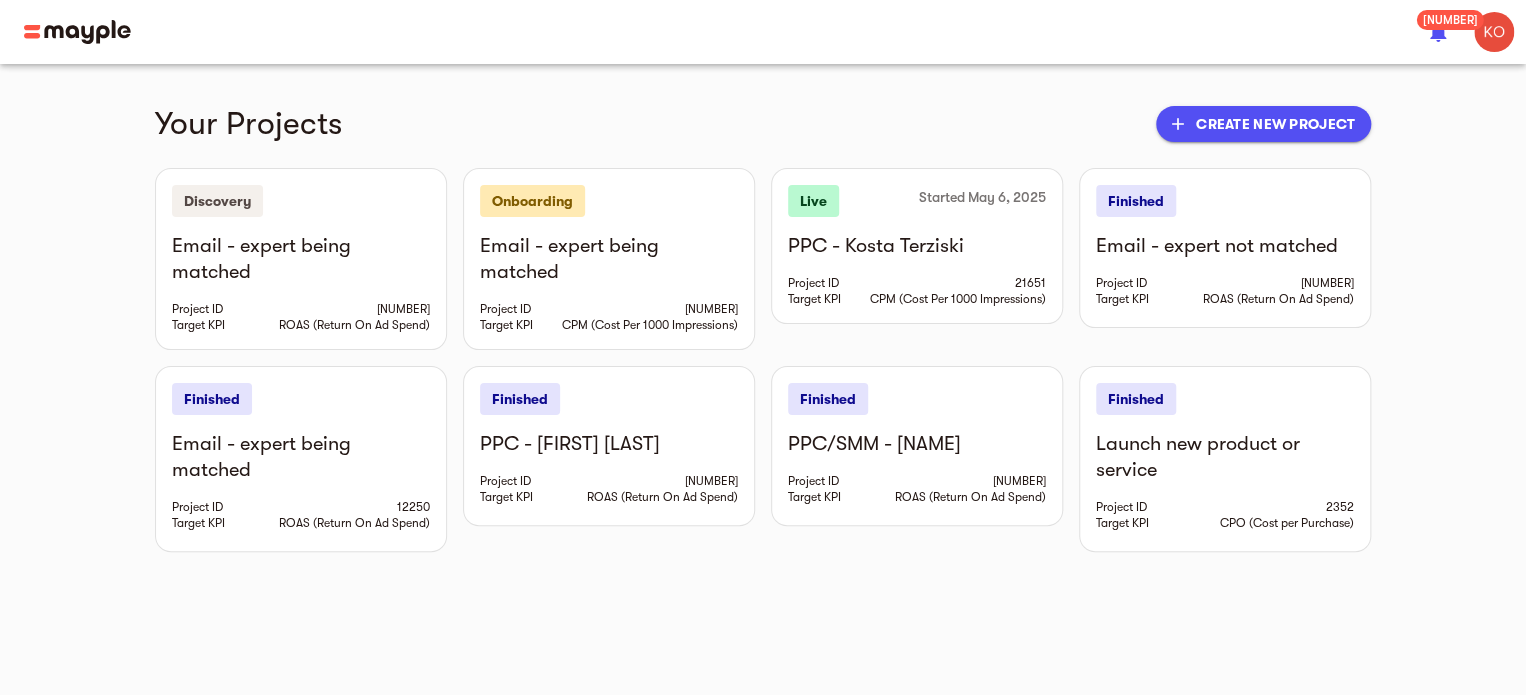 click on "add Create new project" at bounding box center [1263, 124] 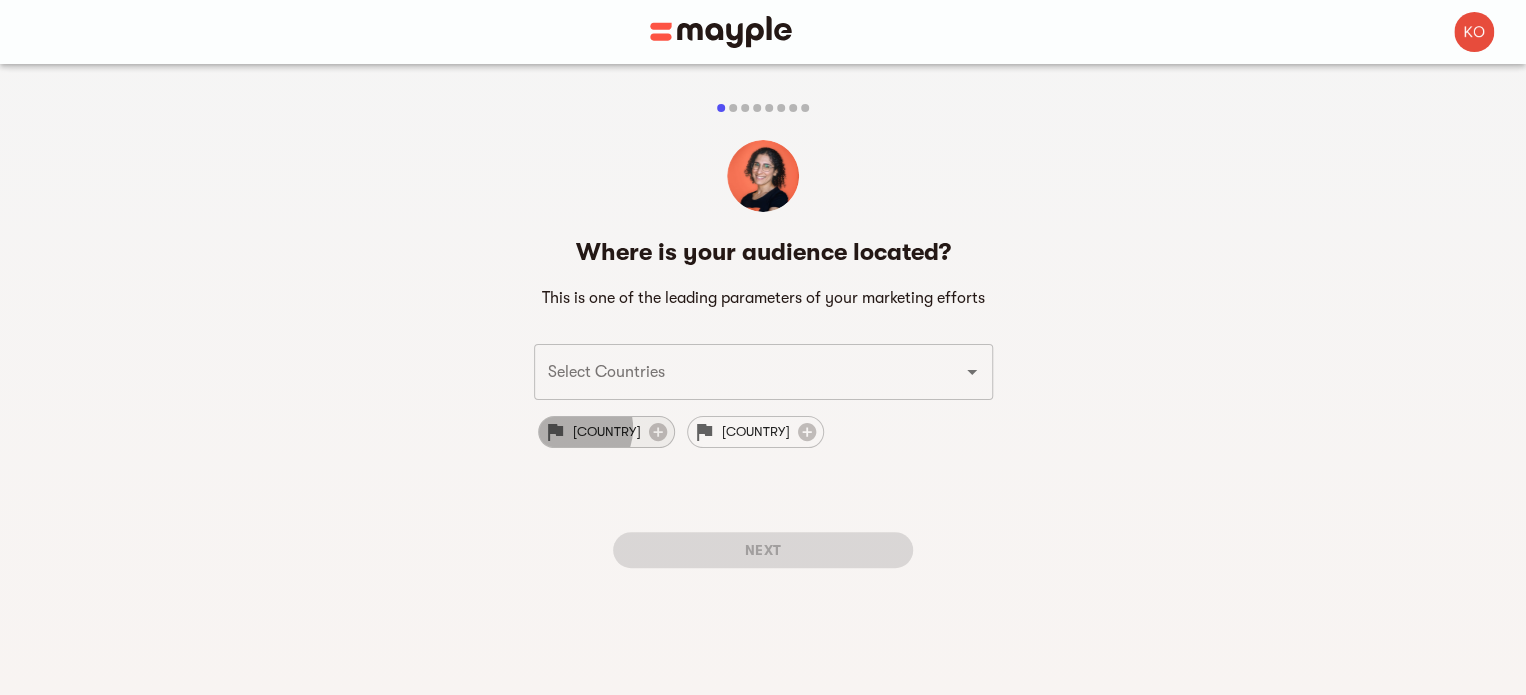 click on "USA" at bounding box center (607, 432) 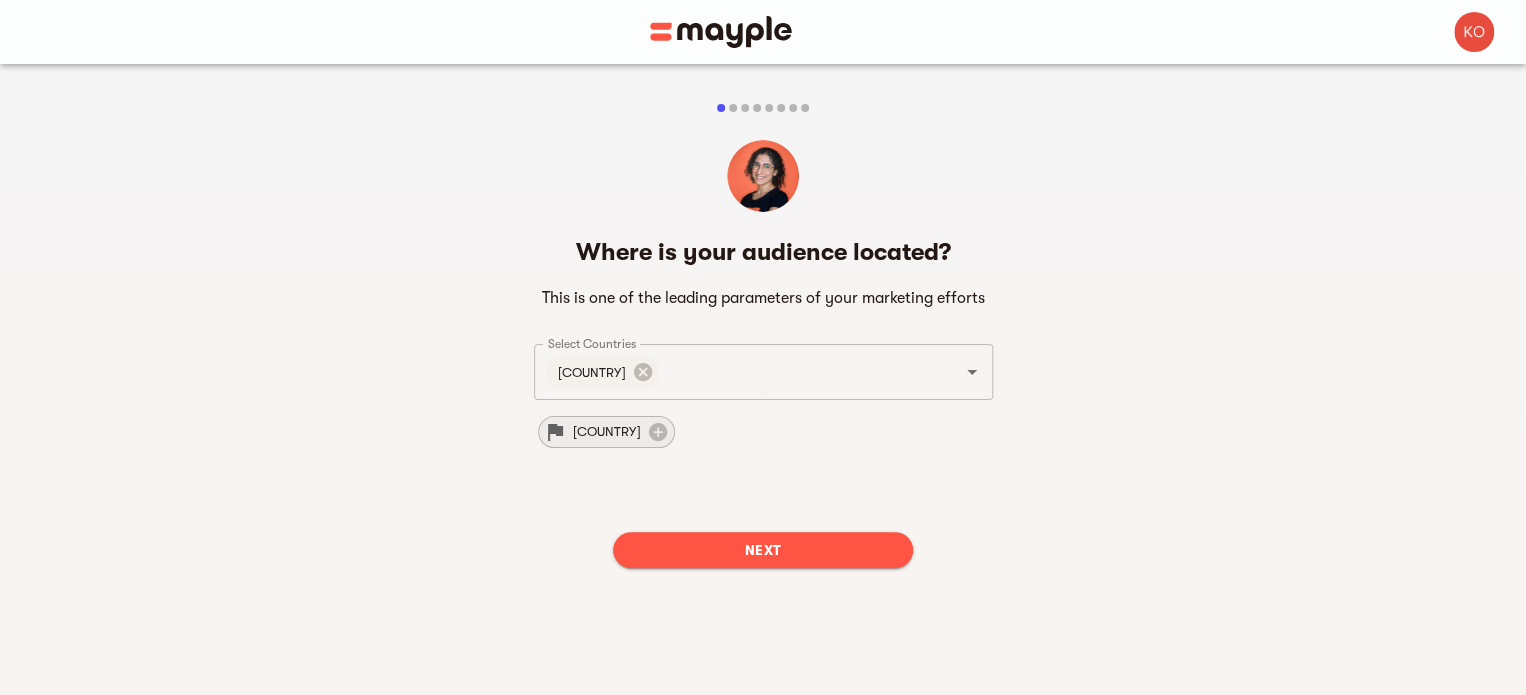 click on "UK" at bounding box center (607, 432) 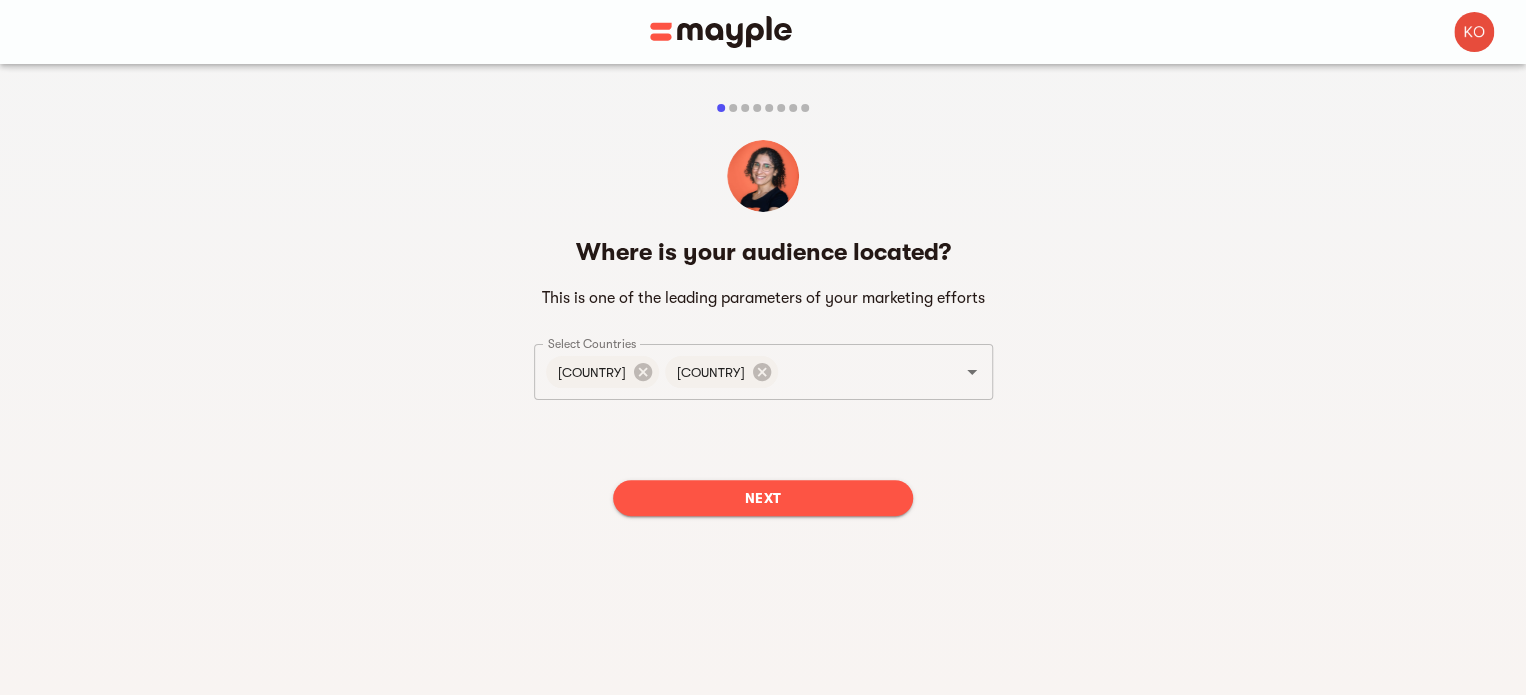 click on "Next" at bounding box center [763, 498] 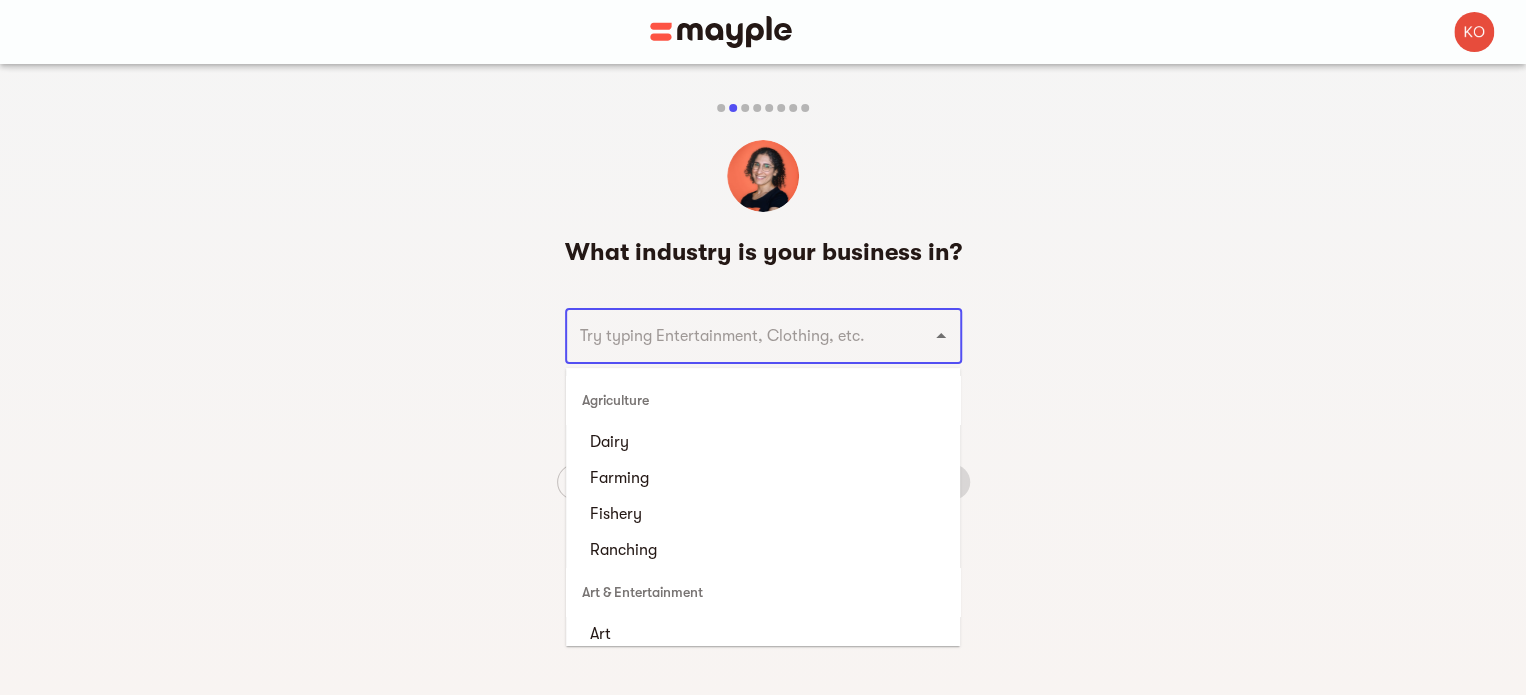 click at bounding box center (735, 336) 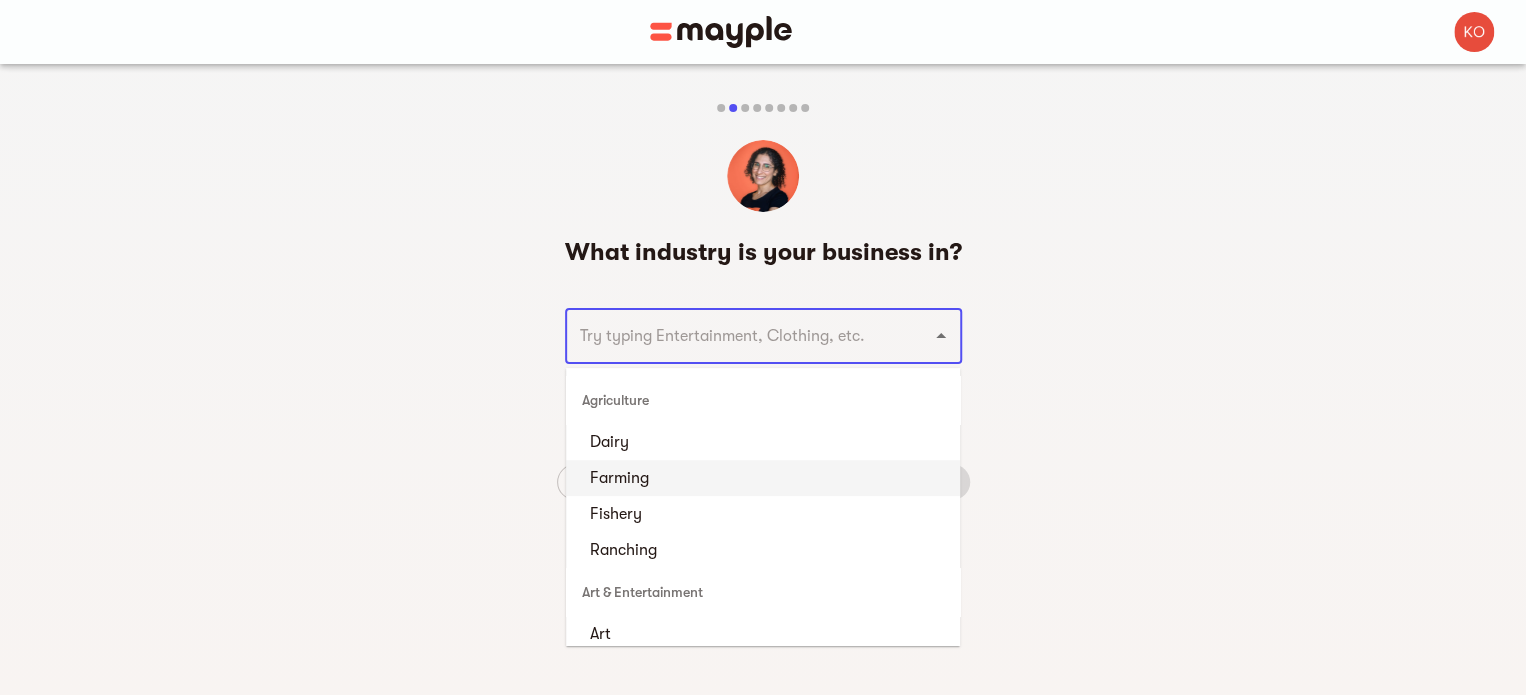 scroll, scrollTop: 400, scrollLeft: 0, axis: vertical 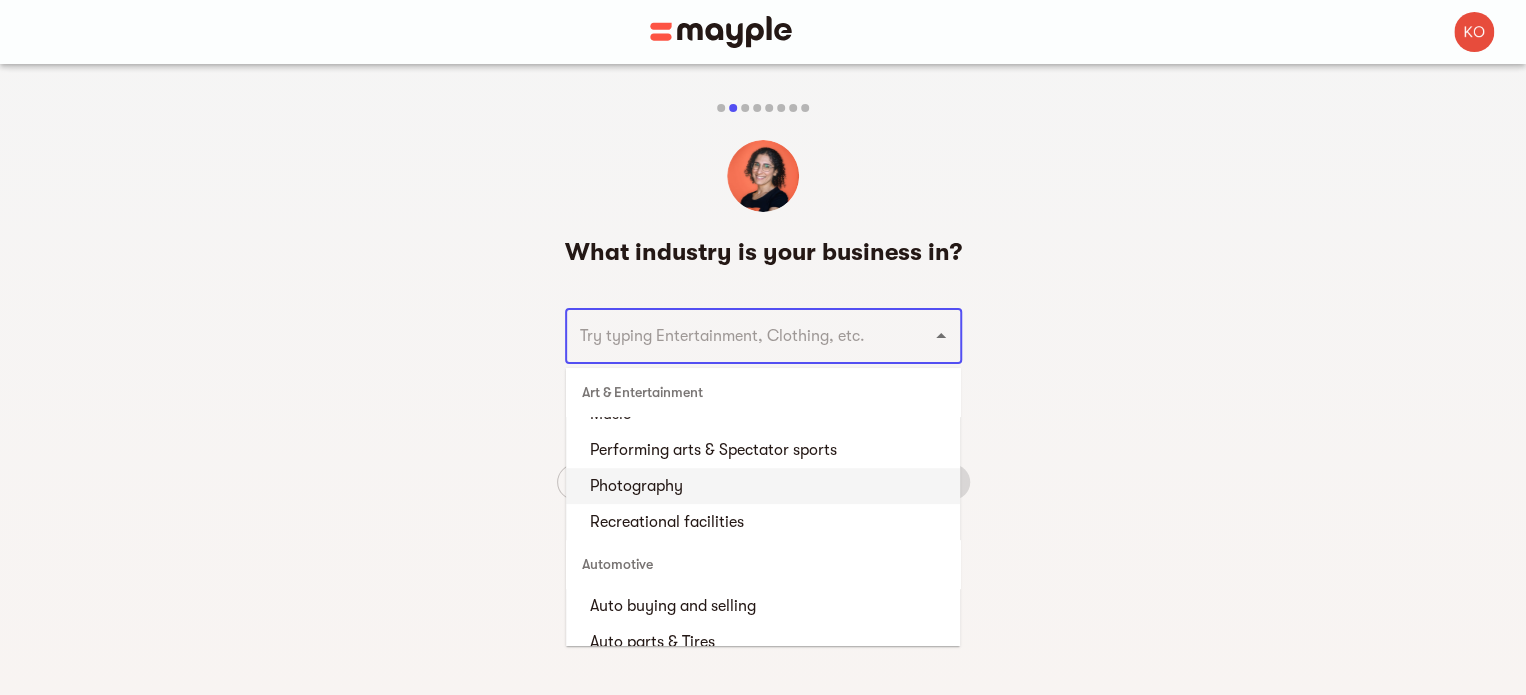click on "Photography" at bounding box center (763, 486) 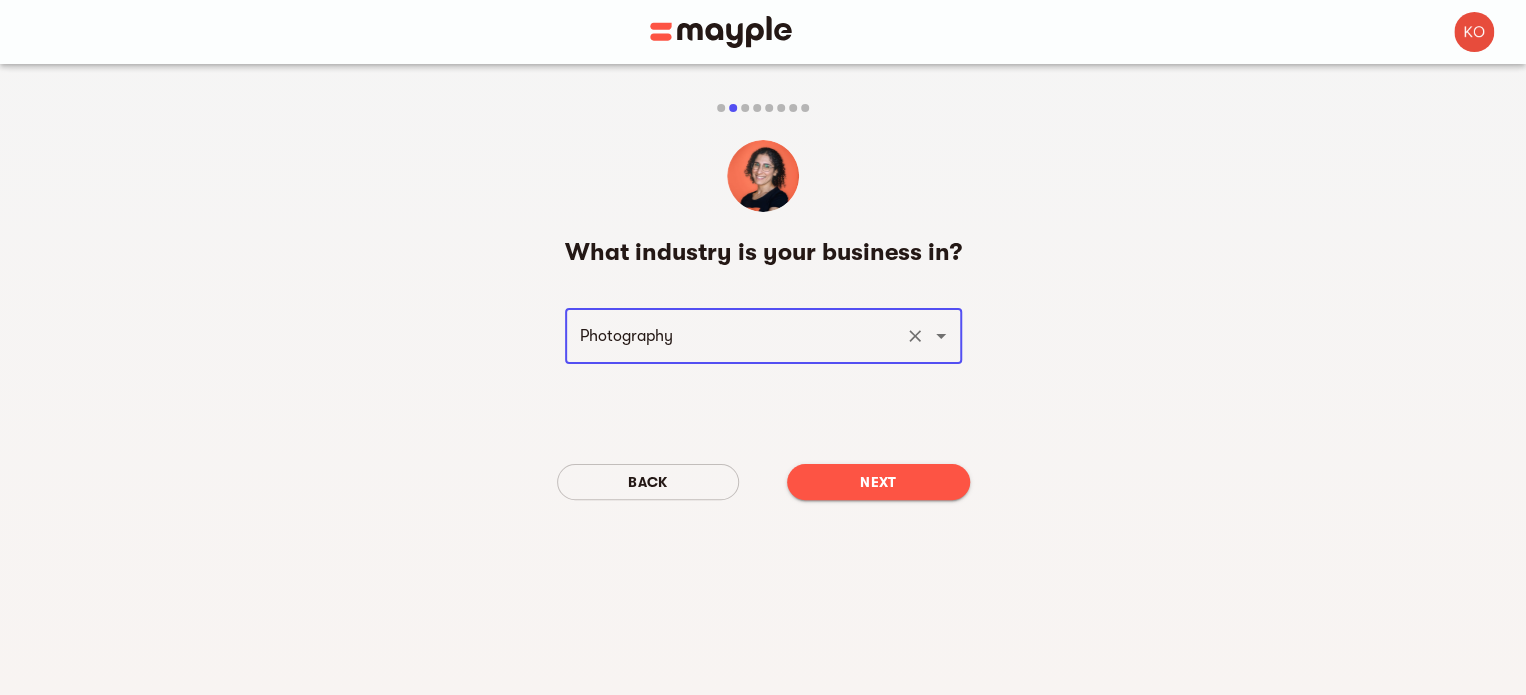 click on "Next" at bounding box center (878, 482) 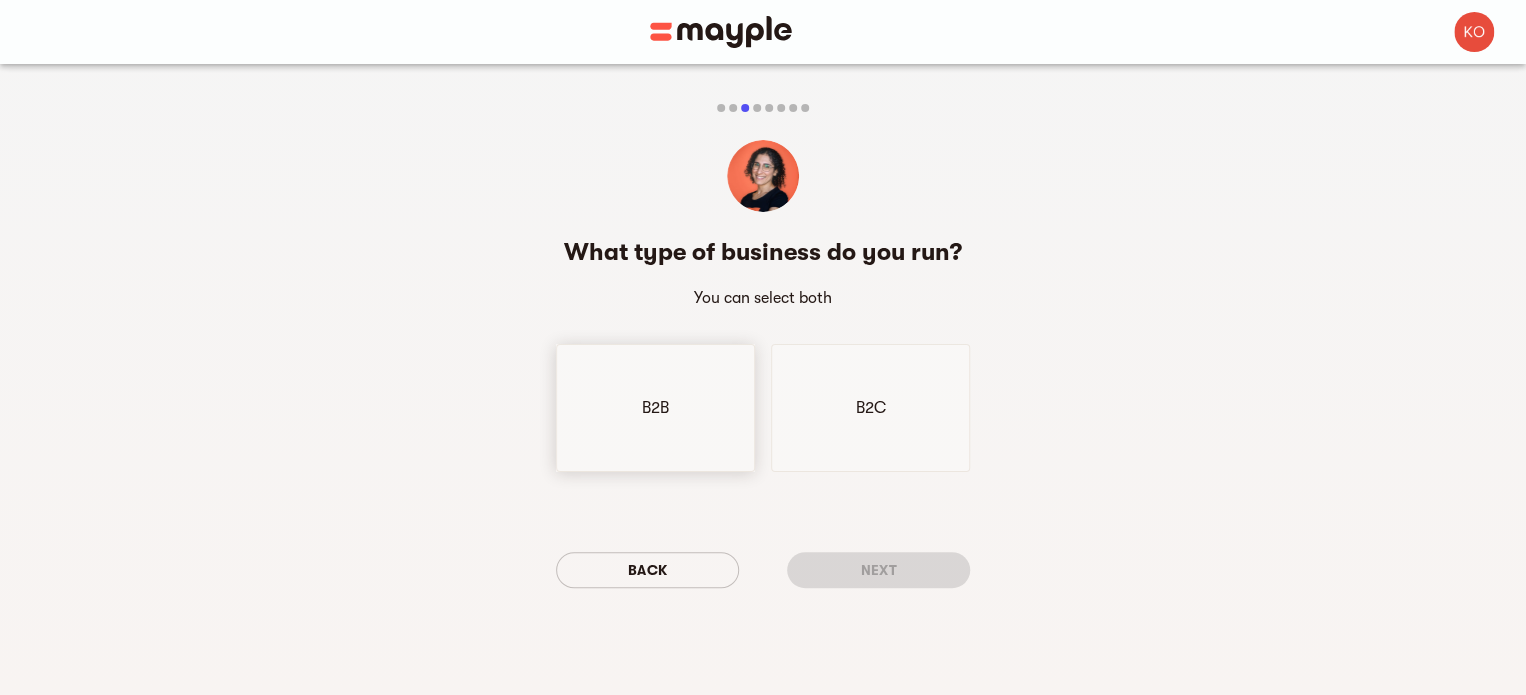 click on "B2B" at bounding box center (655, 408) 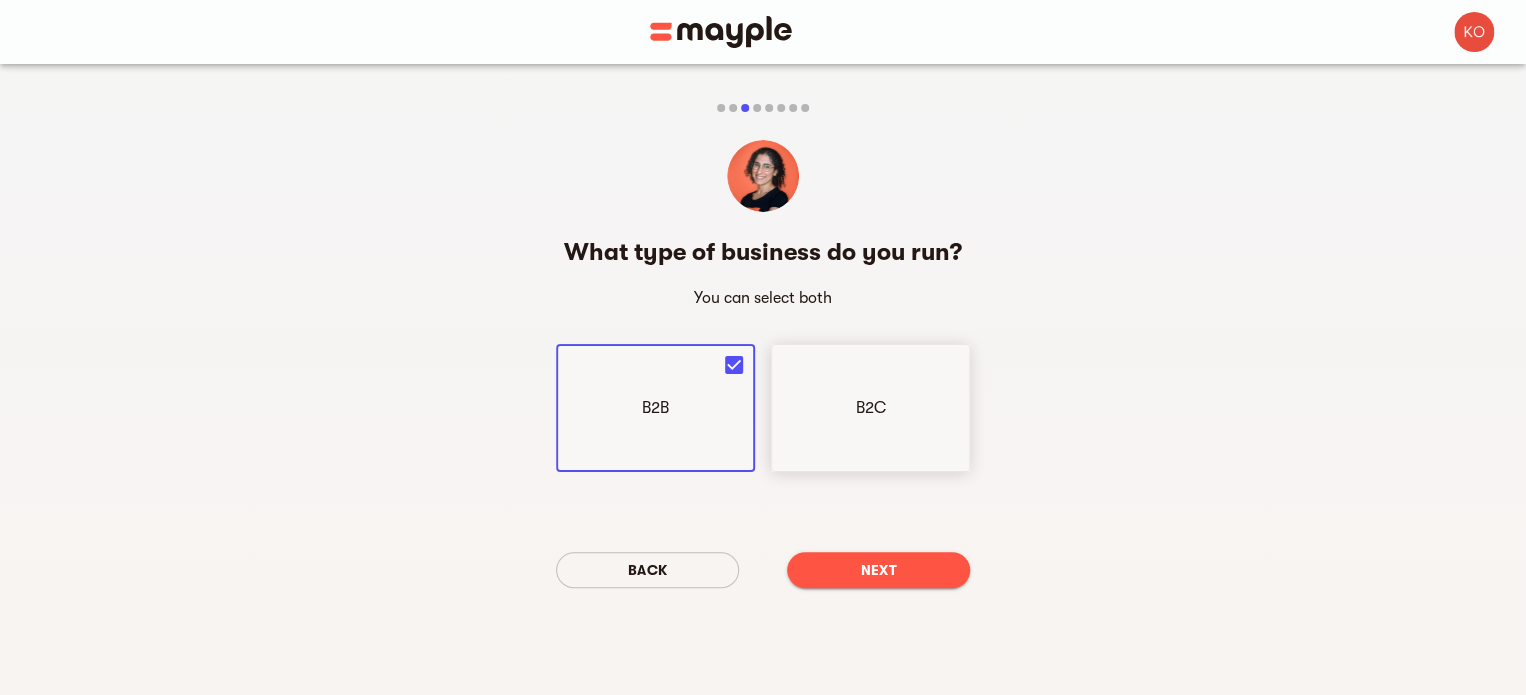 click on "B2C" at bounding box center (655, 408) 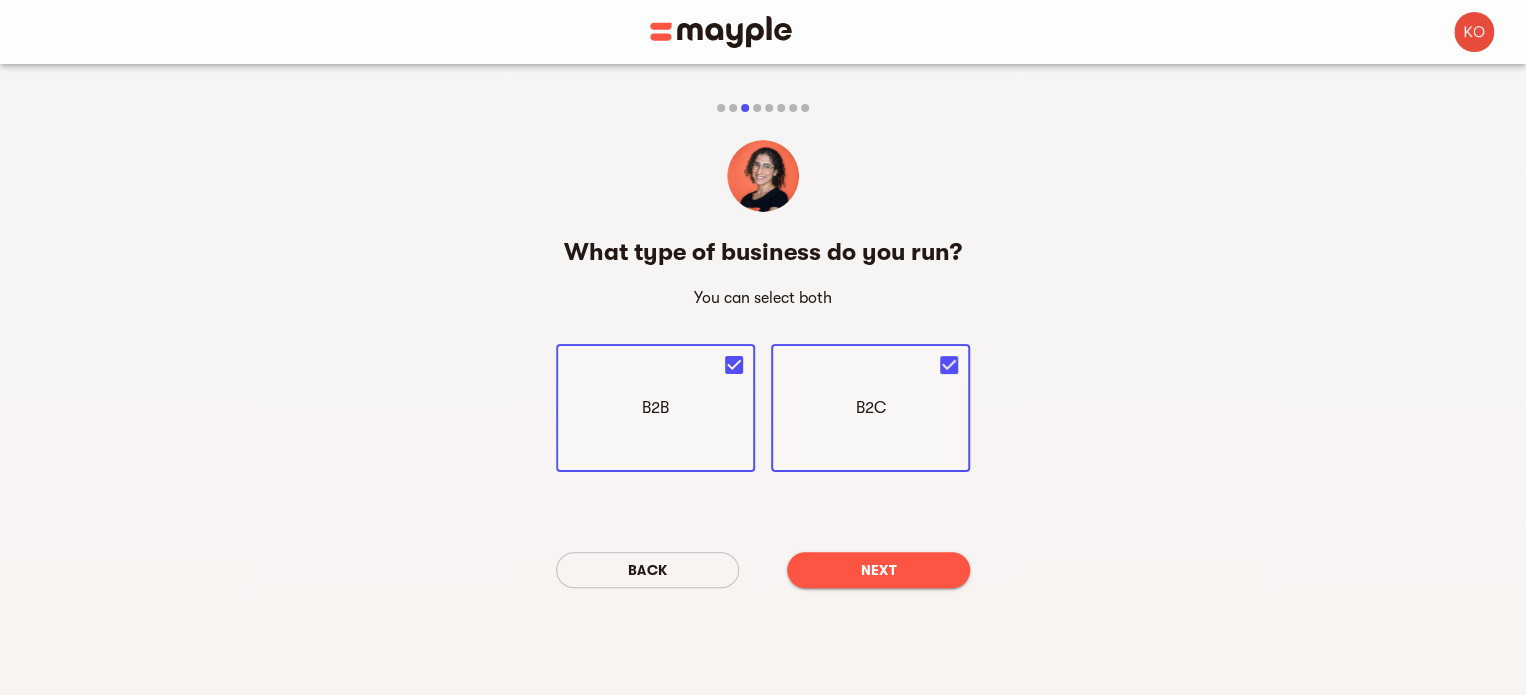 click on "Next" at bounding box center (878, 570) 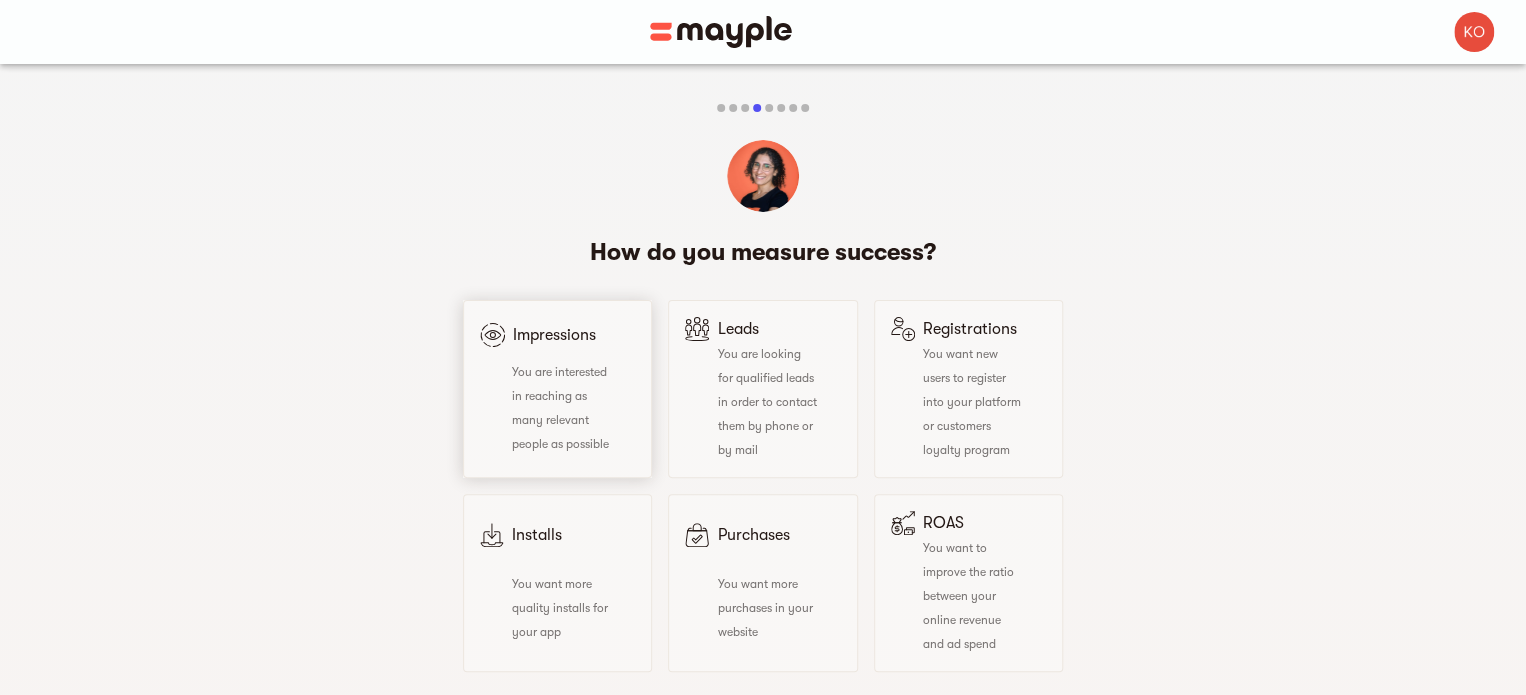 click on "You are interested in reaching as many relevant people as possible" at bounding box center [545, 407] 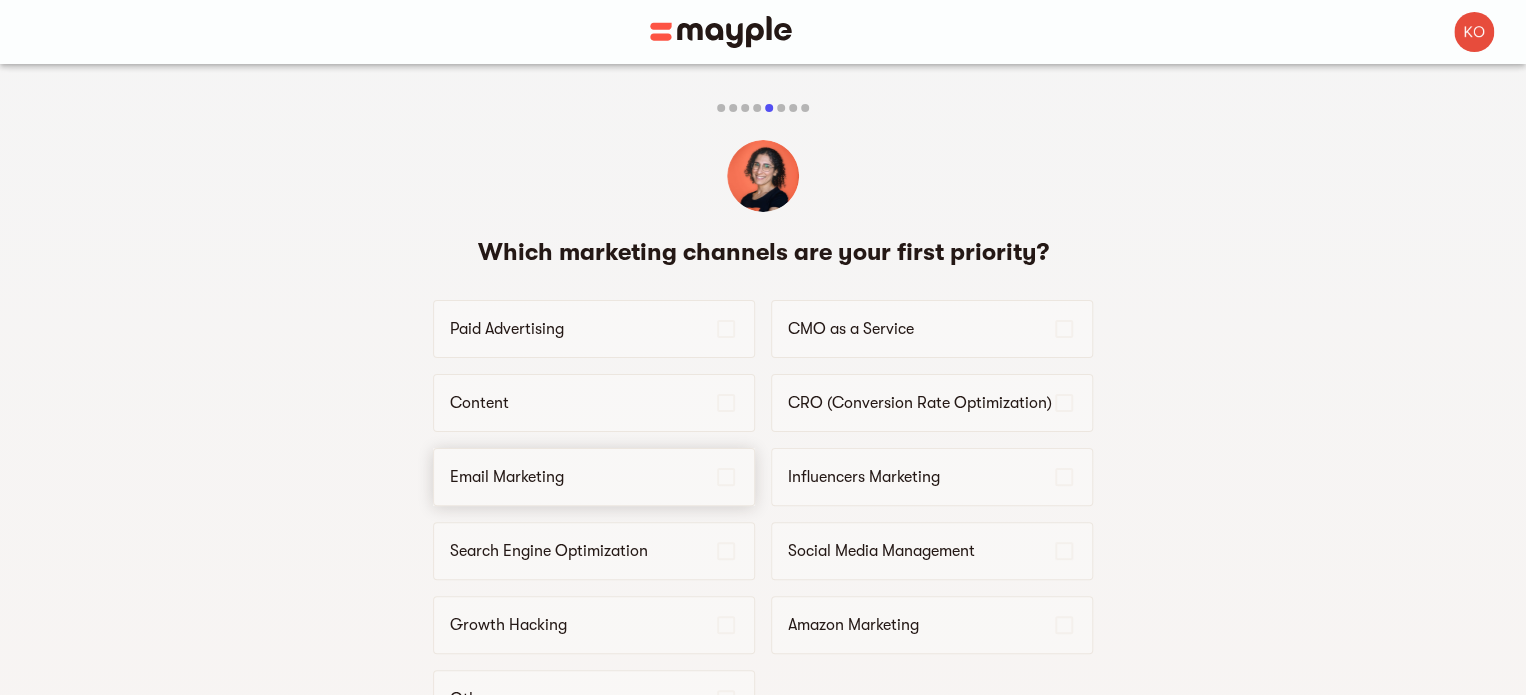 click on "Email Marketing" at bounding box center (582, 477) 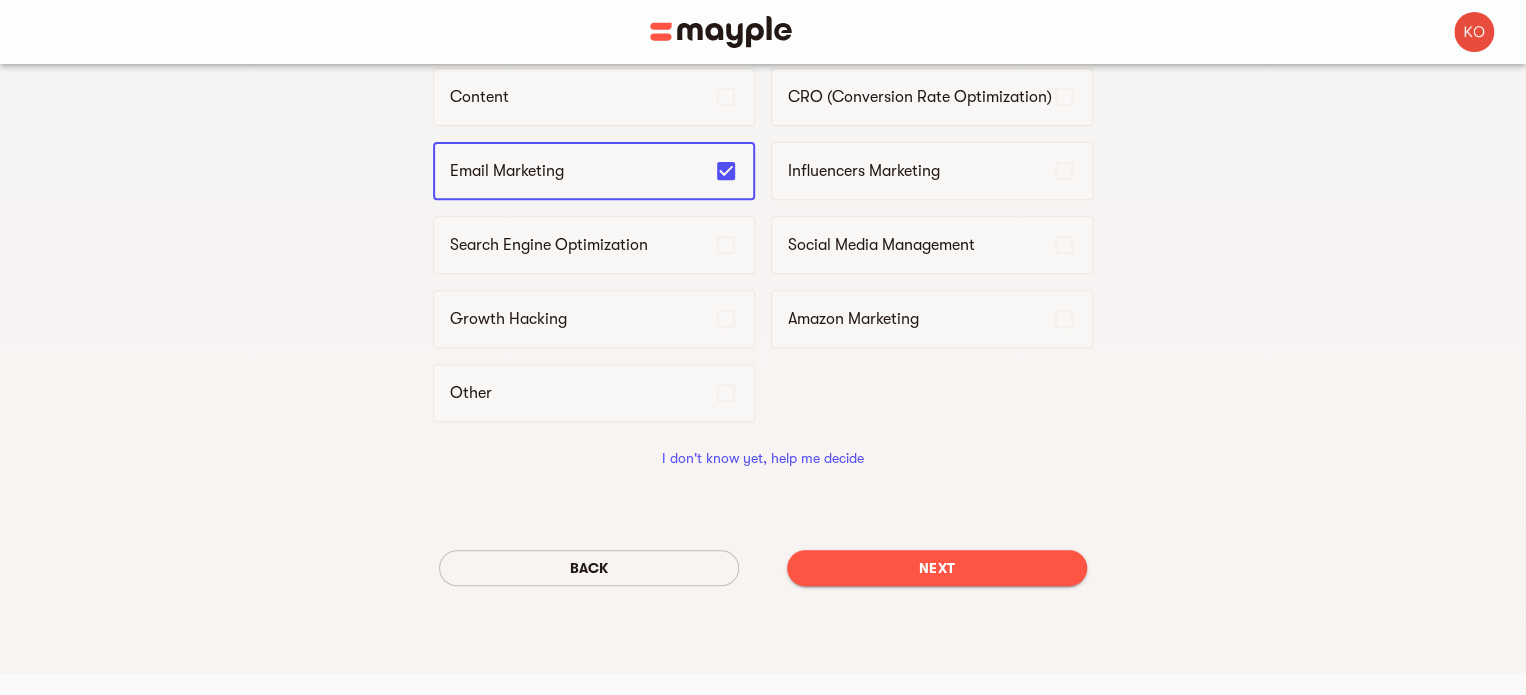 scroll, scrollTop: 0, scrollLeft: 0, axis: both 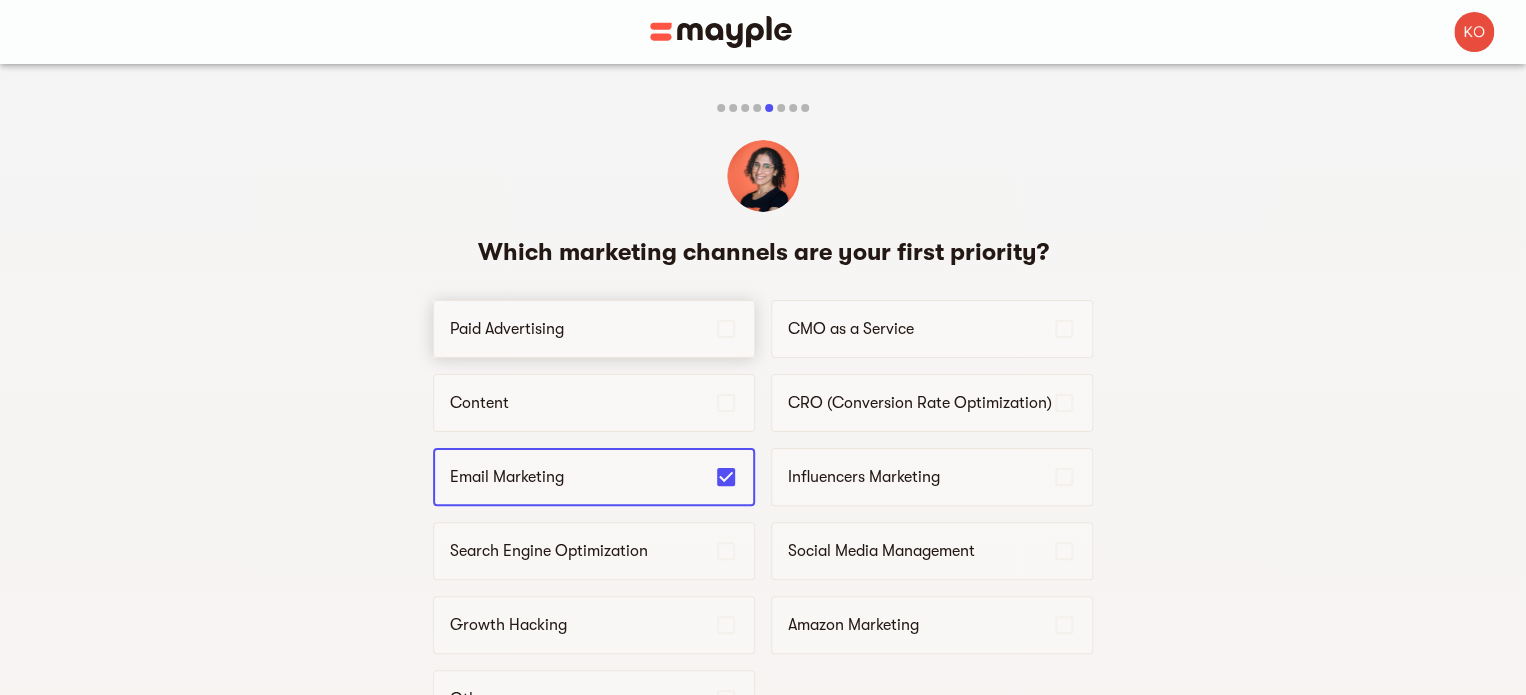 click on "Paid Advertising" at bounding box center [594, 329] 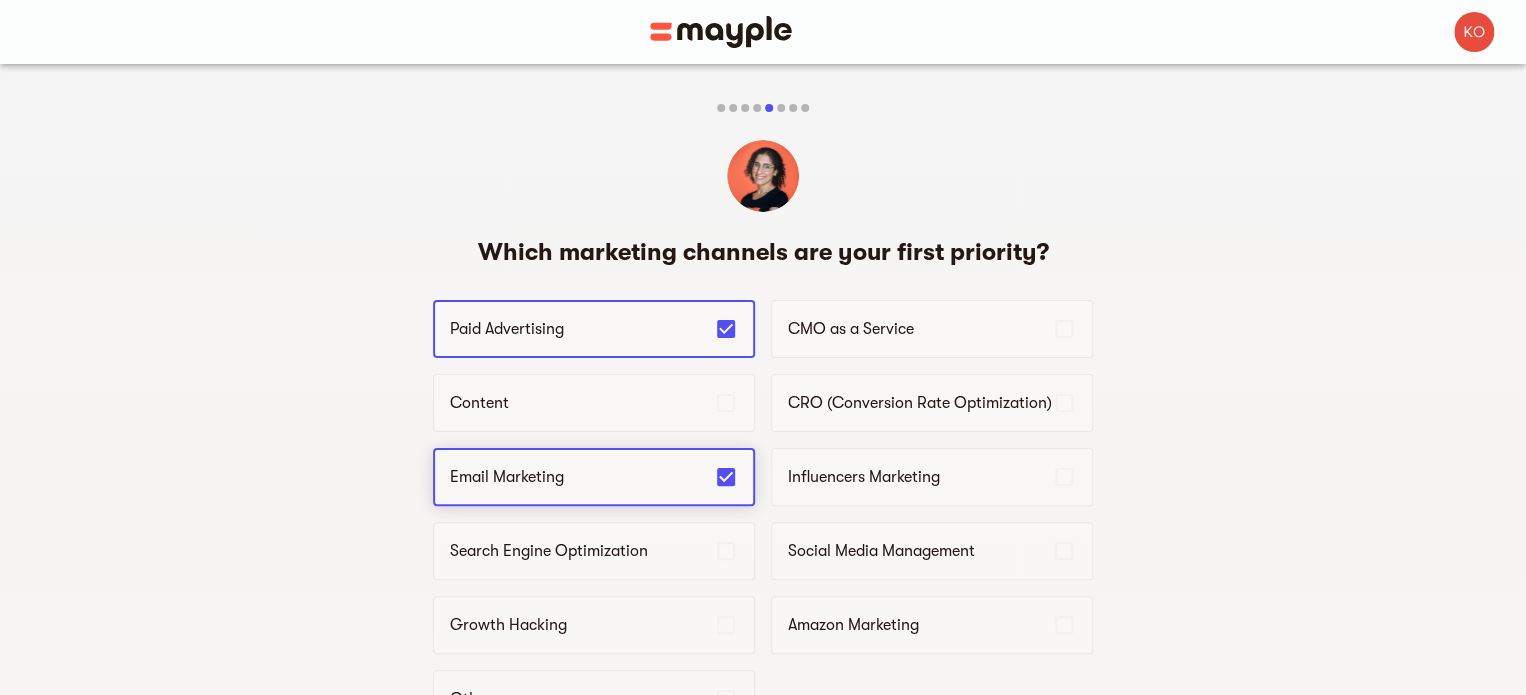 click on "Email Marketing" at bounding box center (582, 477) 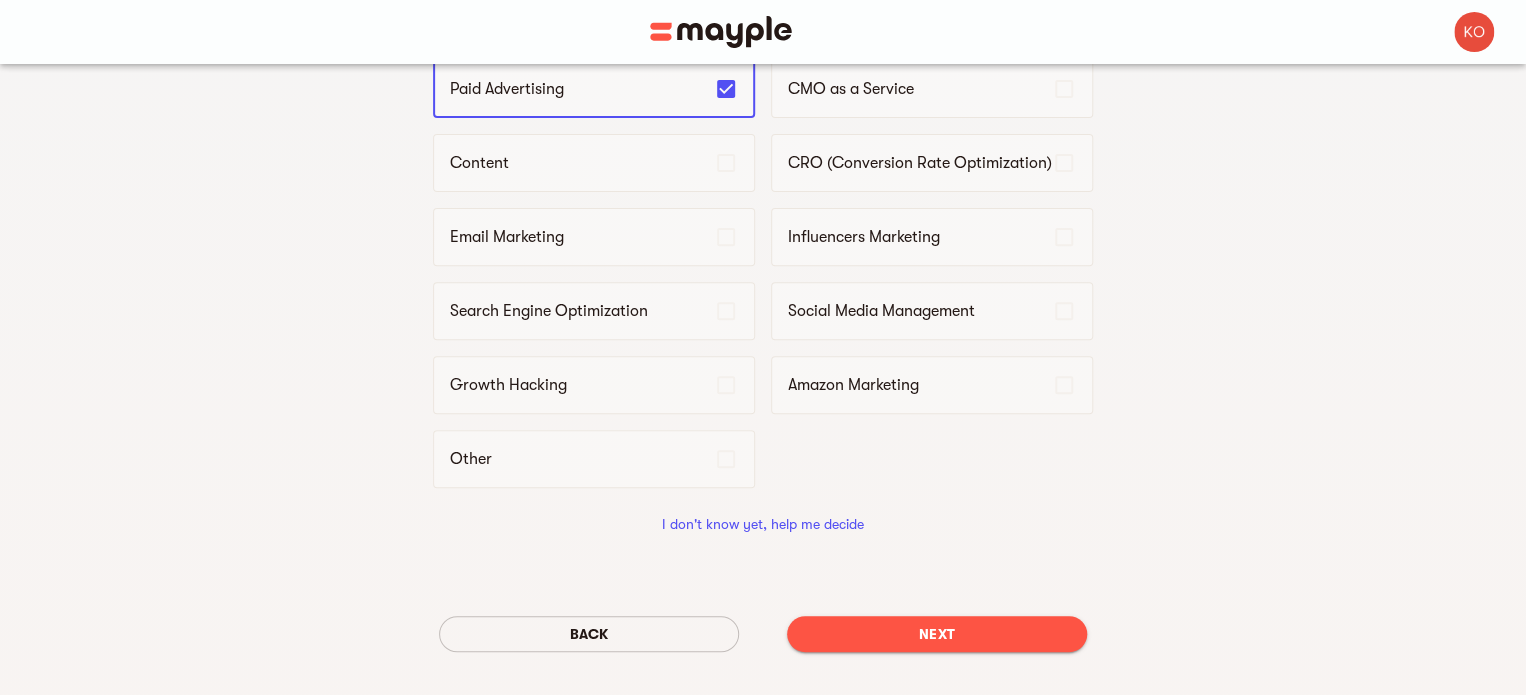scroll, scrollTop: 300, scrollLeft: 0, axis: vertical 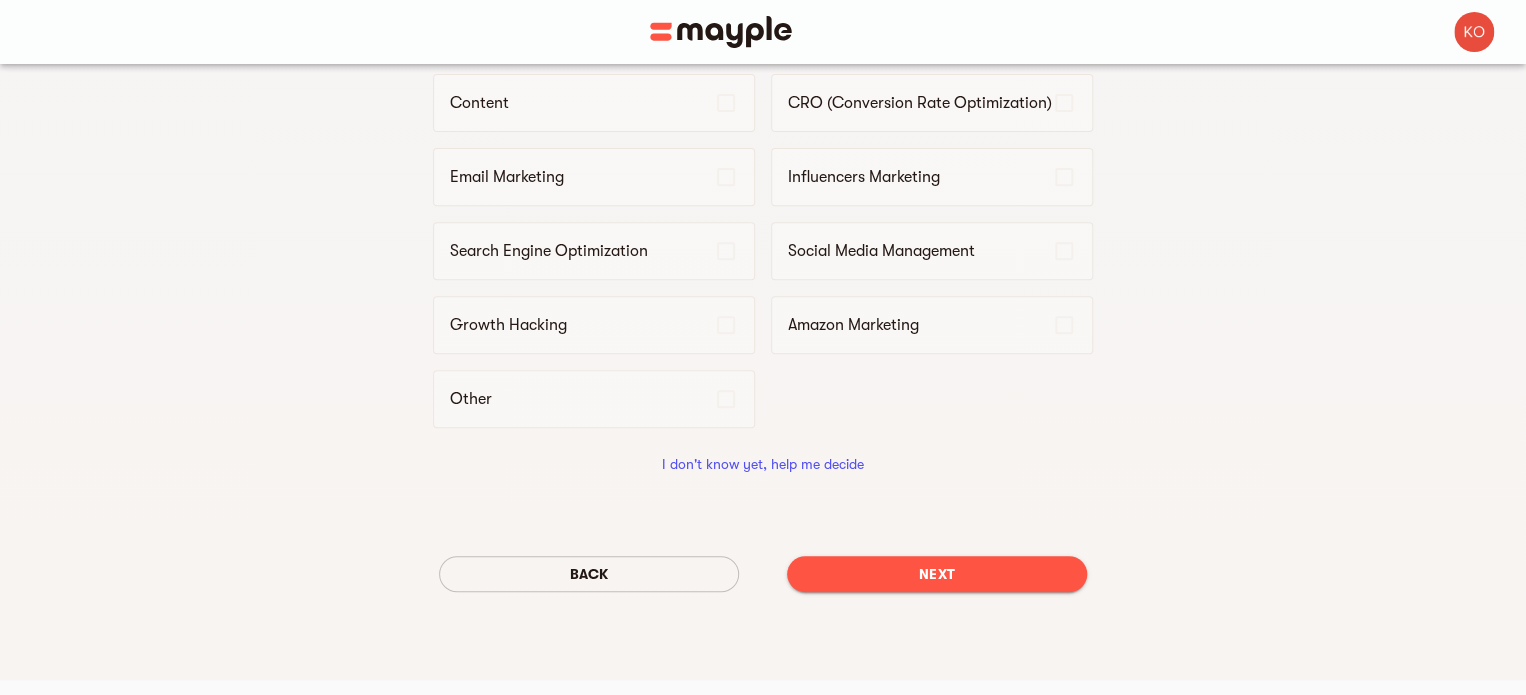click on "Next" at bounding box center [937, 574] 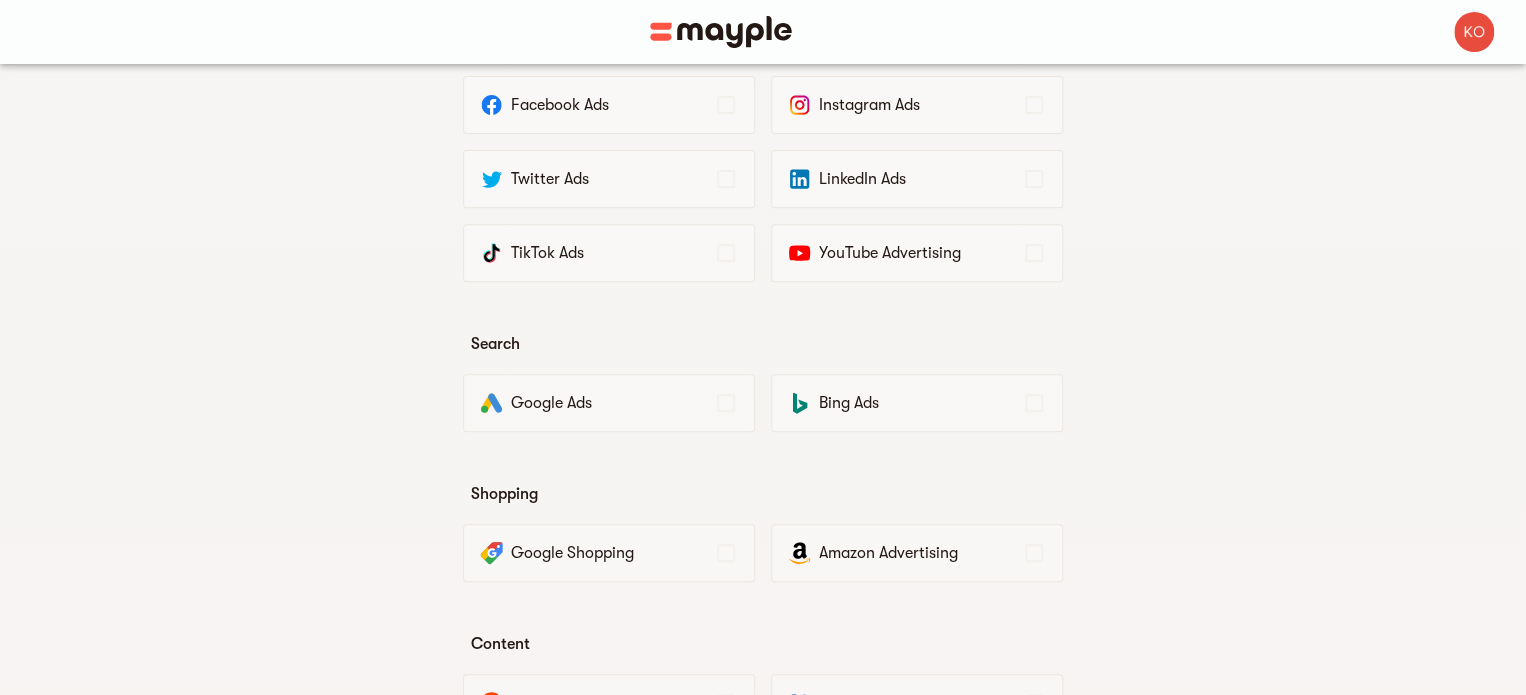 scroll, scrollTop: 0, scrollLeft: 0, axis: both 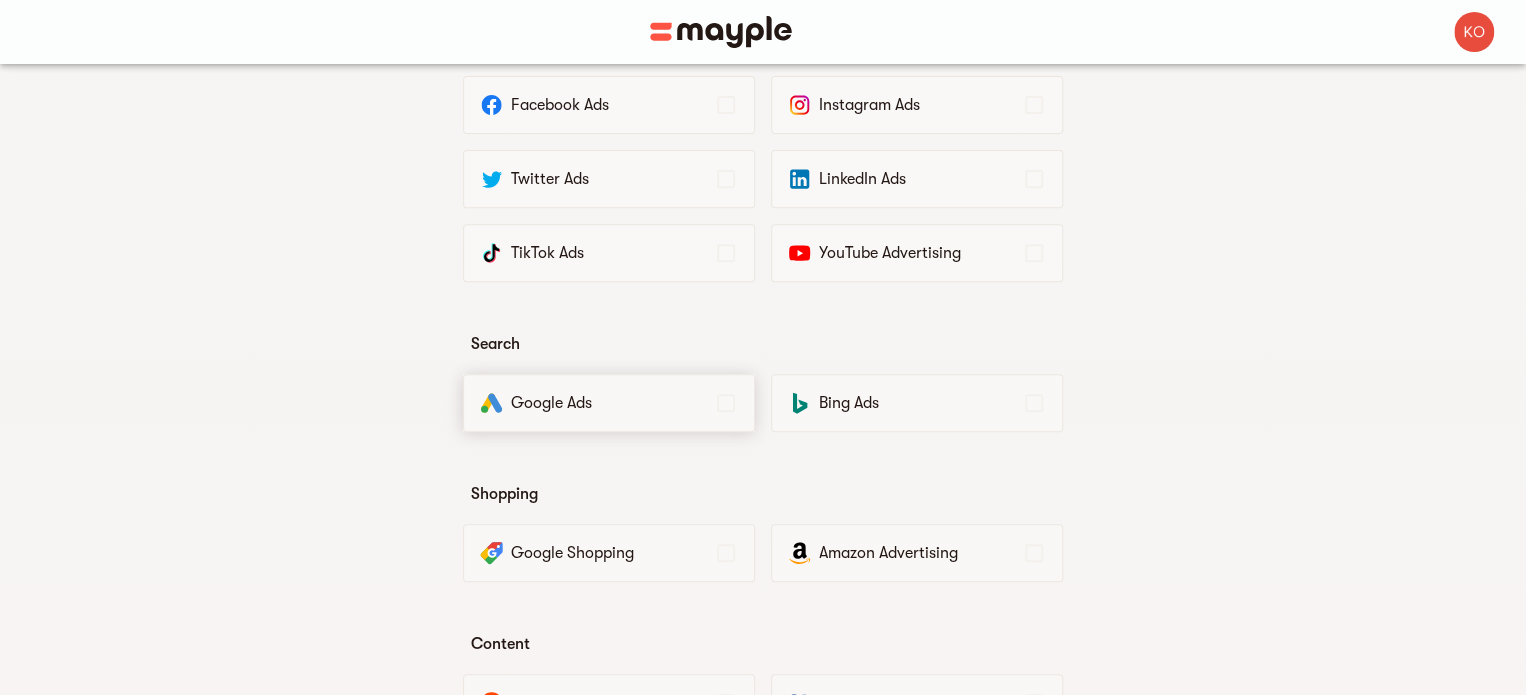 click on "Google Ads" at bounding box center (612, 403) 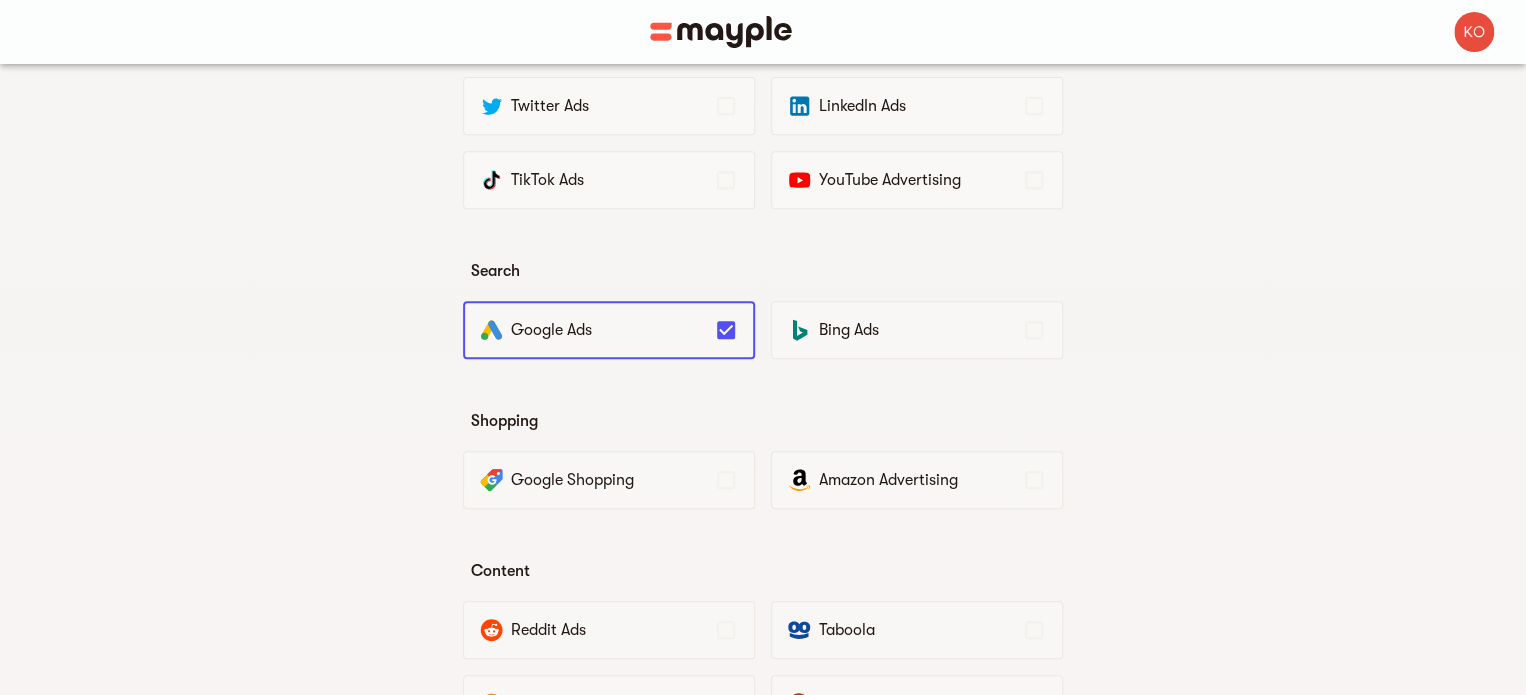 scroll, scrollTop: 700, scrollLeft: 0, axis: vertical 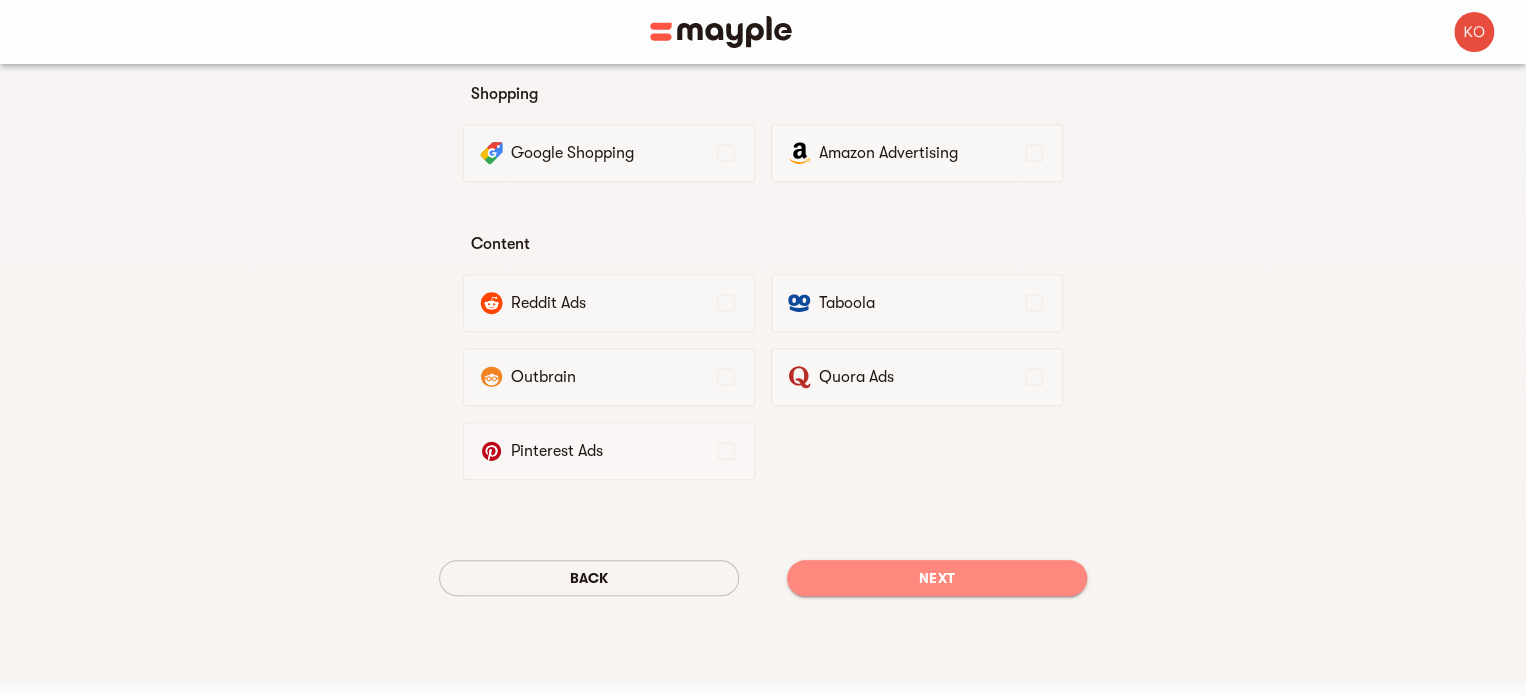 click on "Next" at bounding box center (937, 578) 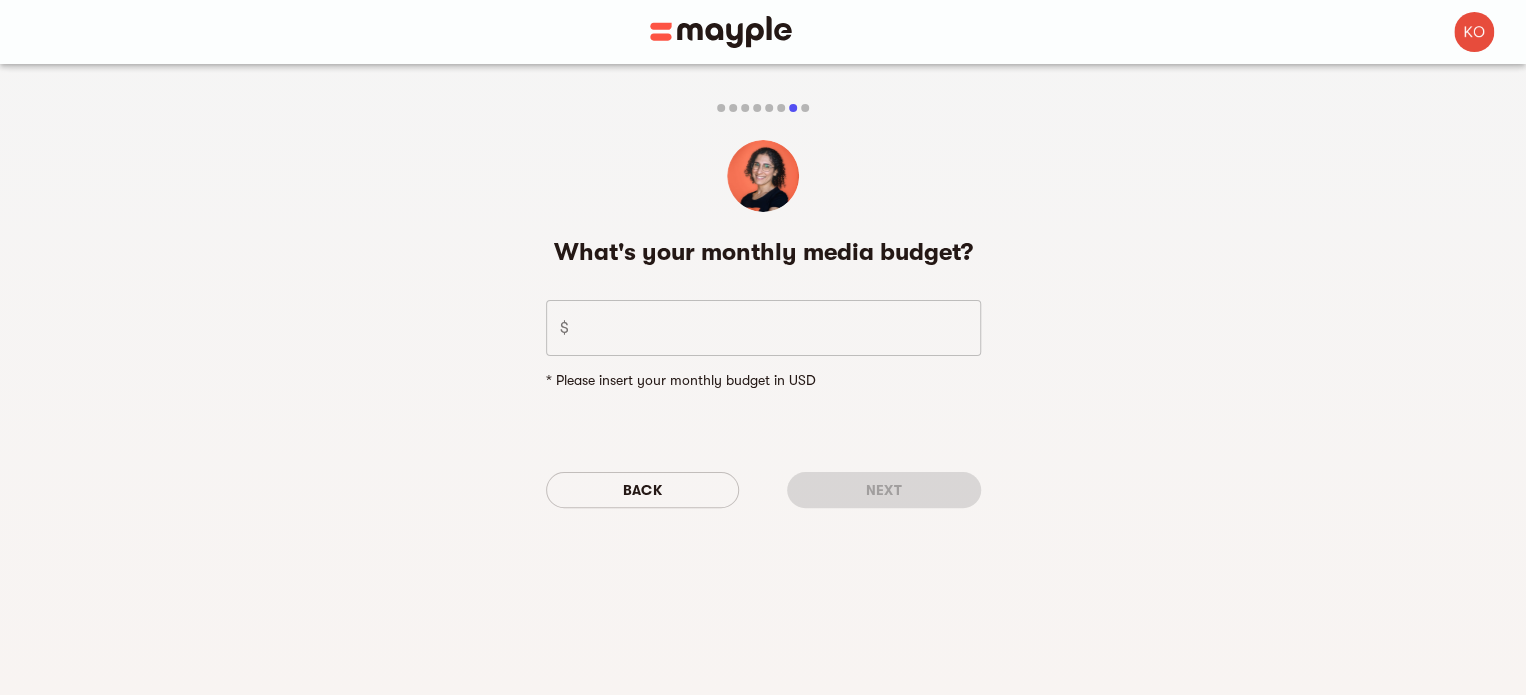 click at bounding box center [779, 328] 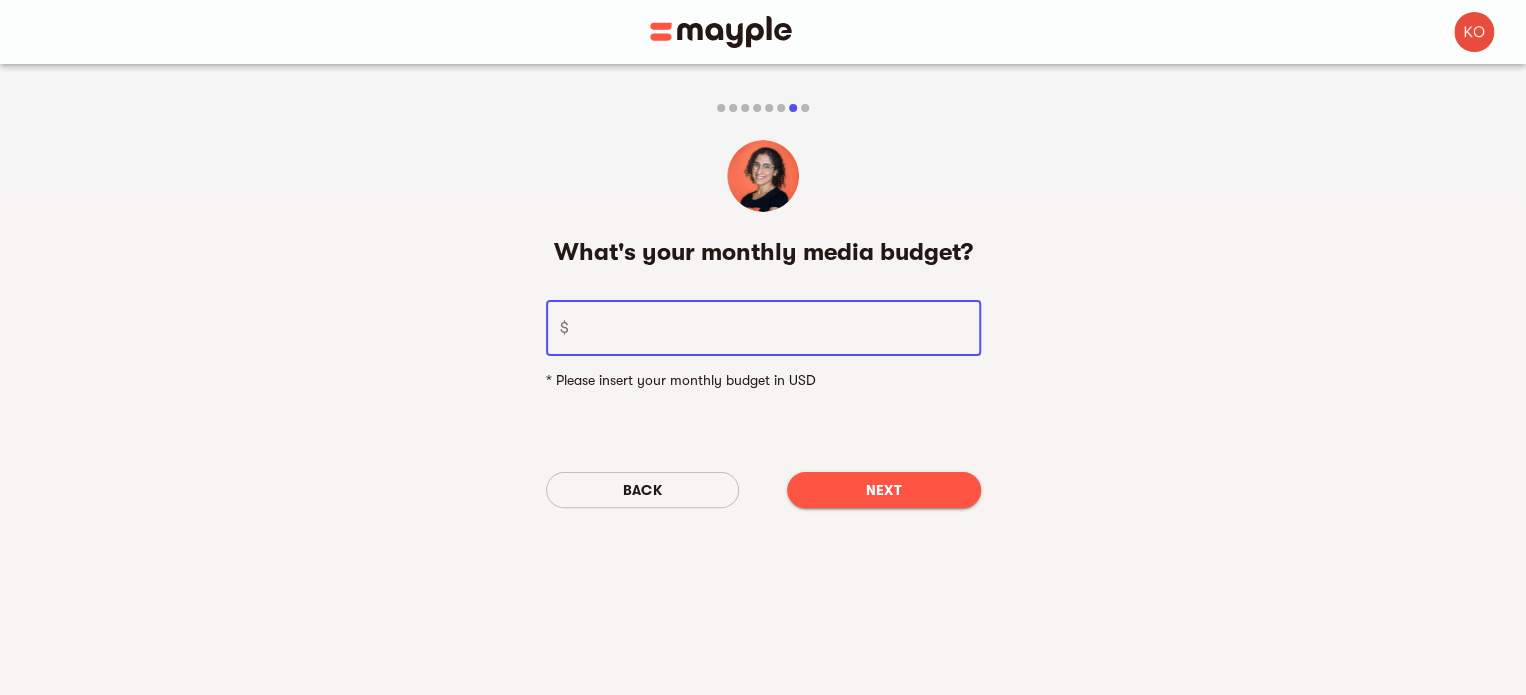 type on "2500" 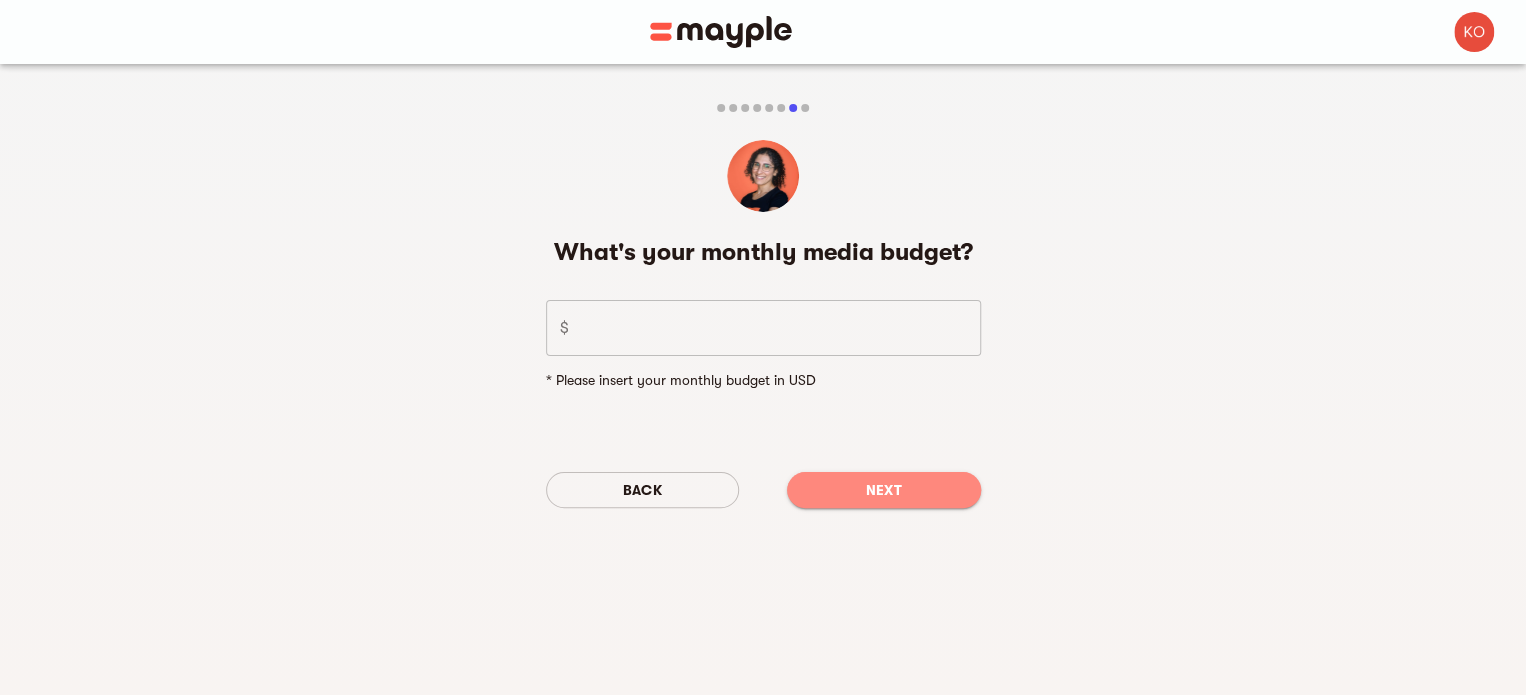 click on "Next" at bounding box center [884, 490] 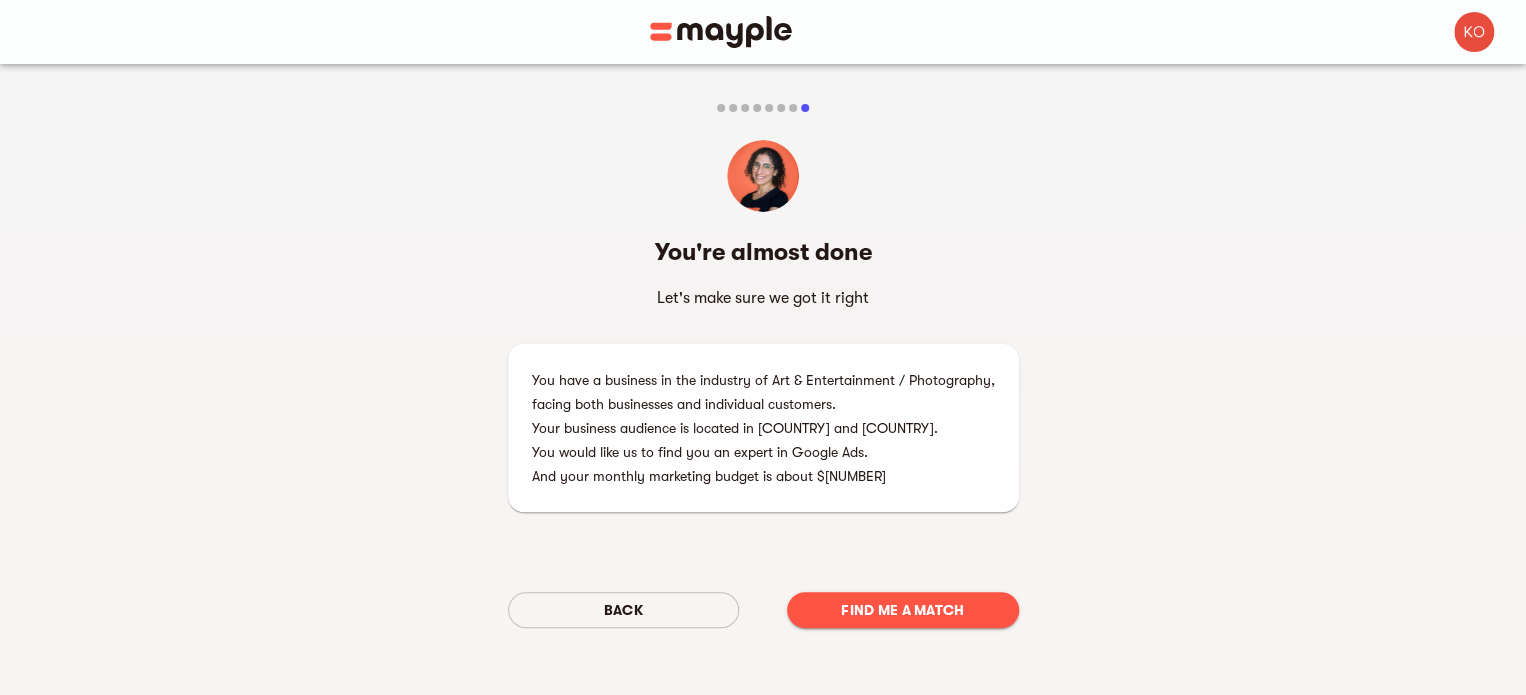 click on "Find me a match" at bounding box center [903, 610] 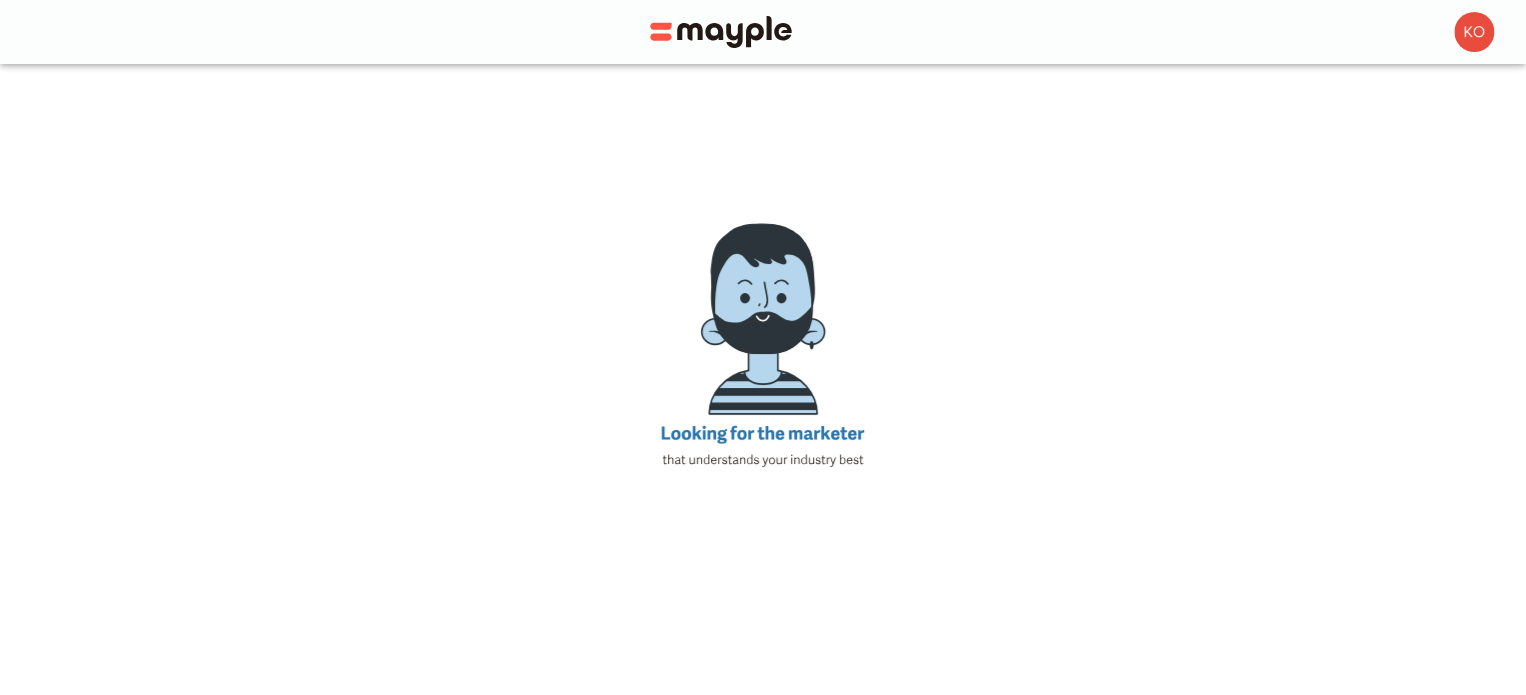 scroll, scrollTop: 44, scrollLeft: 0, axis: vertical 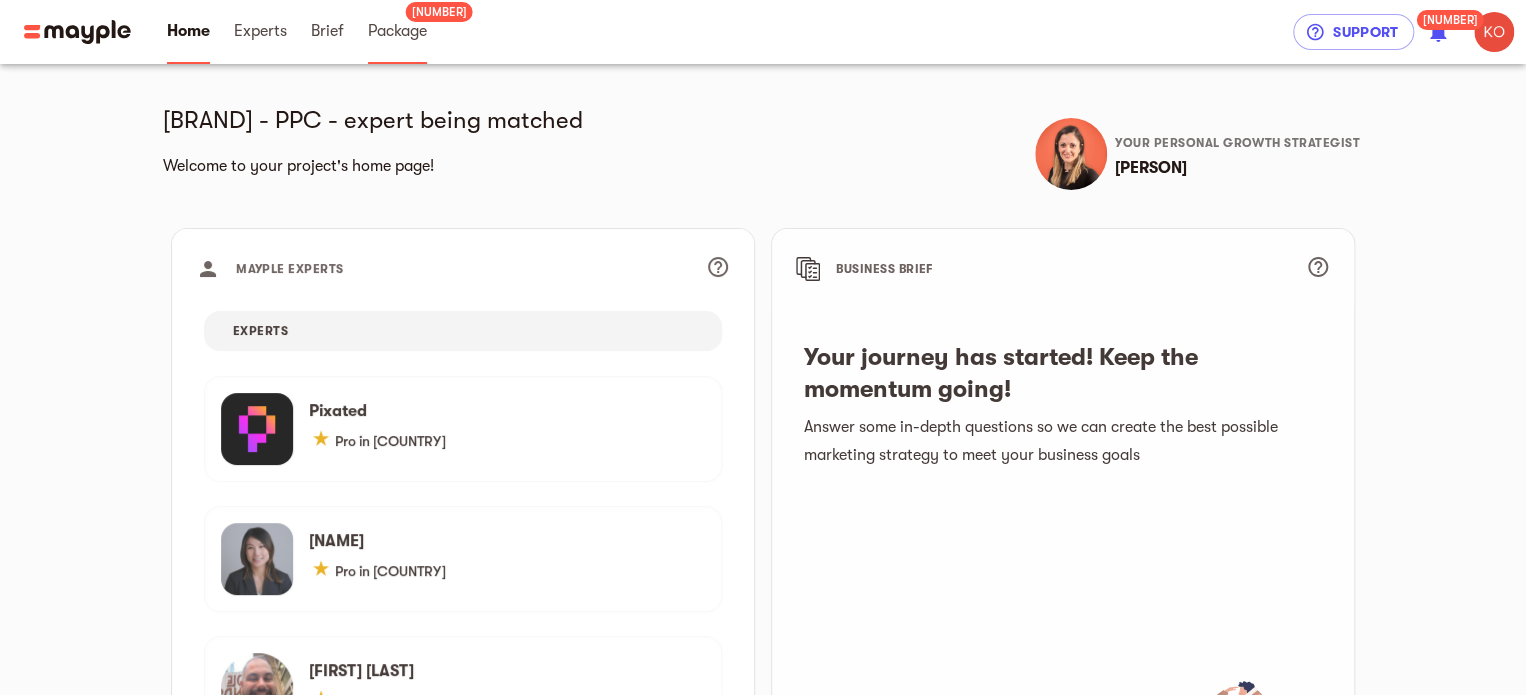 click on "Package" at bounding box center [397, 31] 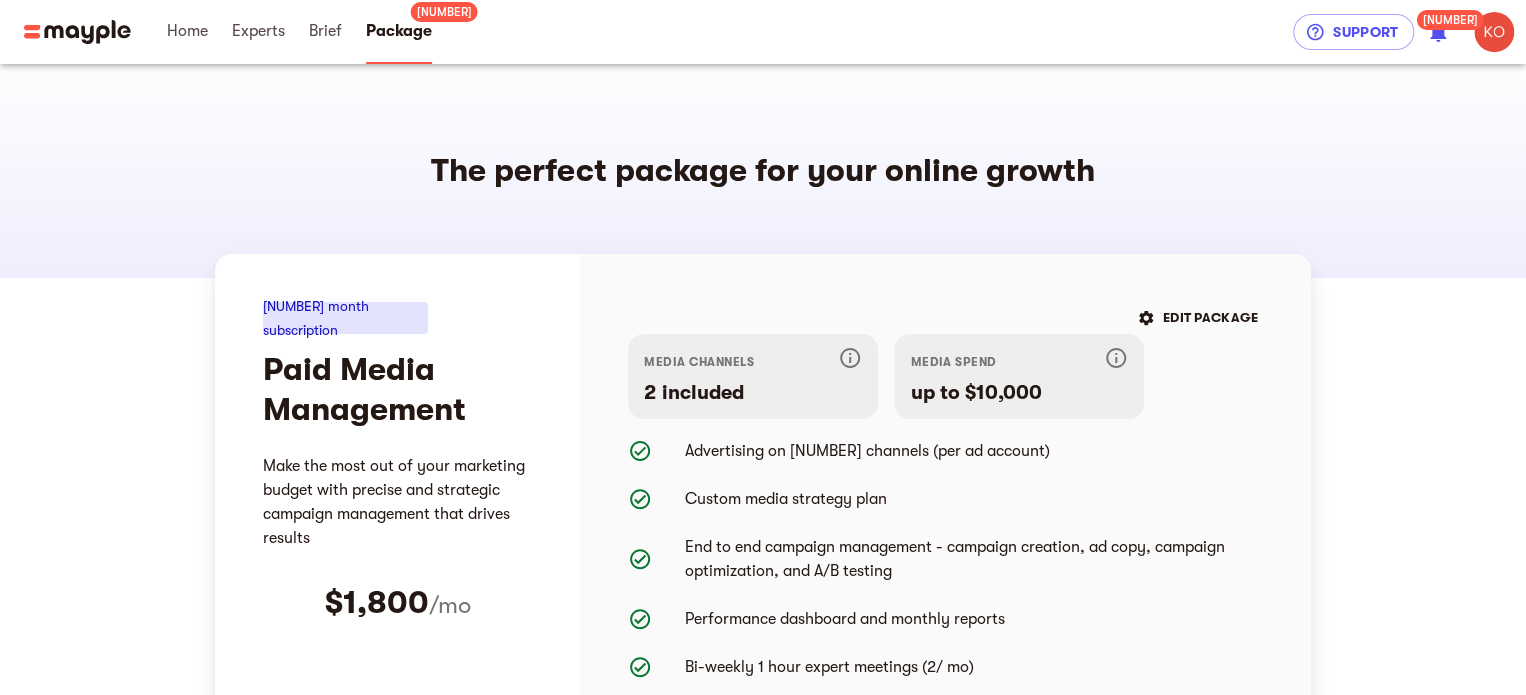 scroll, scrollTop: 0, scrollLeft: 0, axis: both 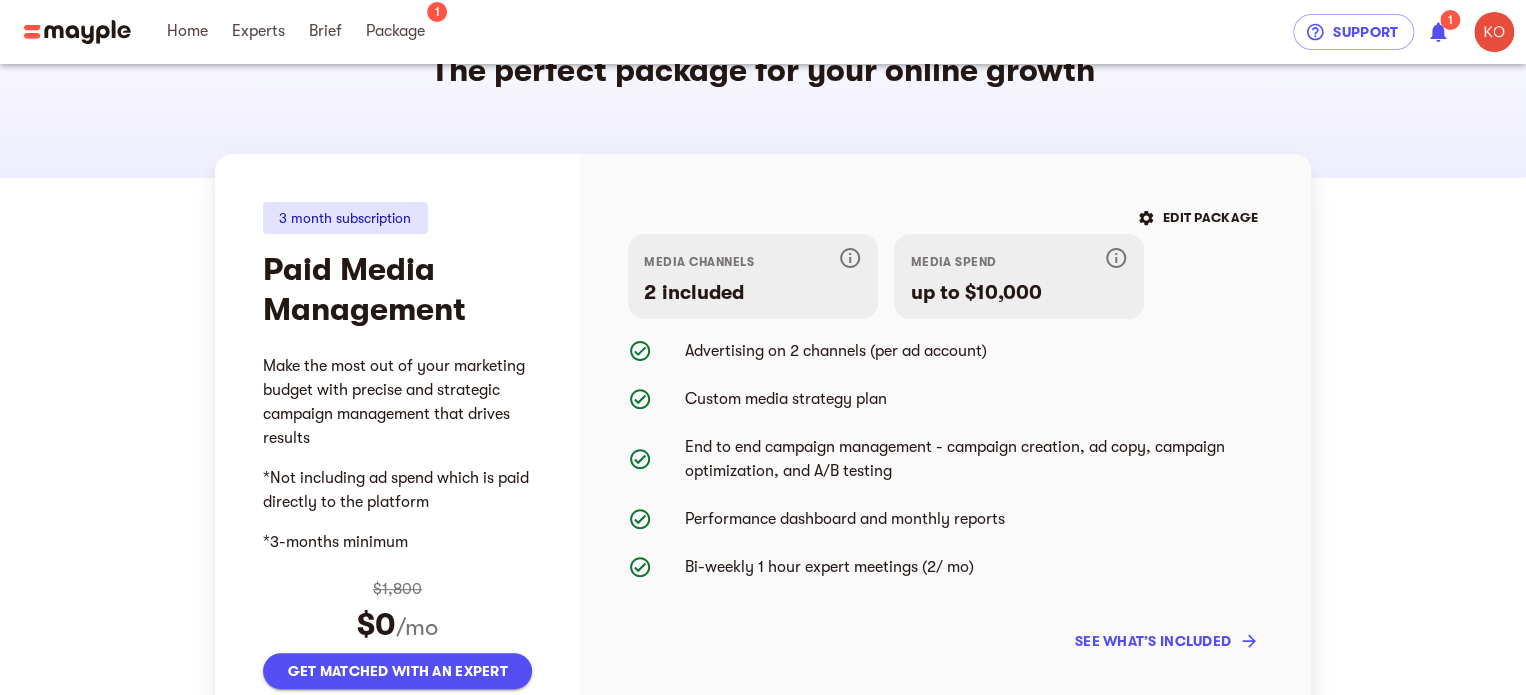 click on "Get matched with an expert" at bounding box center (397, 671) 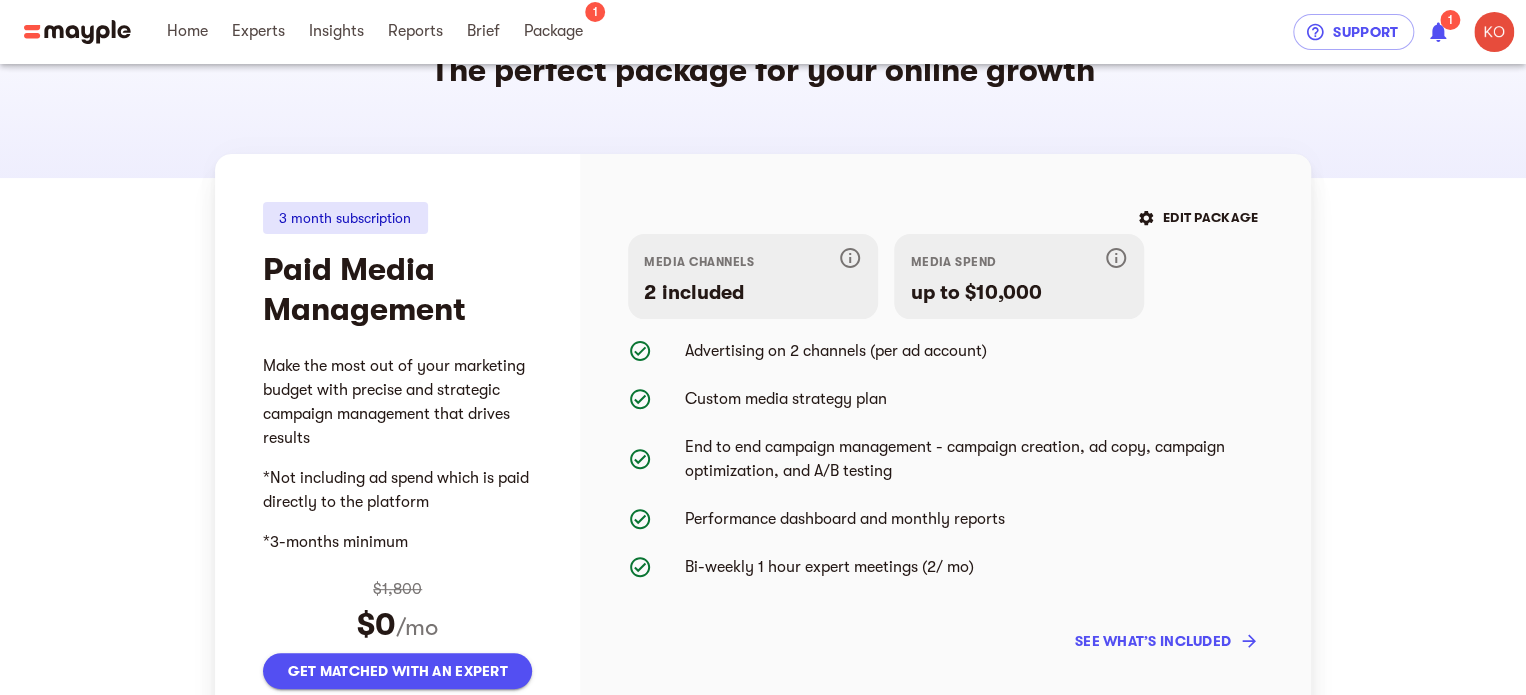 scroll, scrollTop: 0, scrollLeft: 0, axis: both 